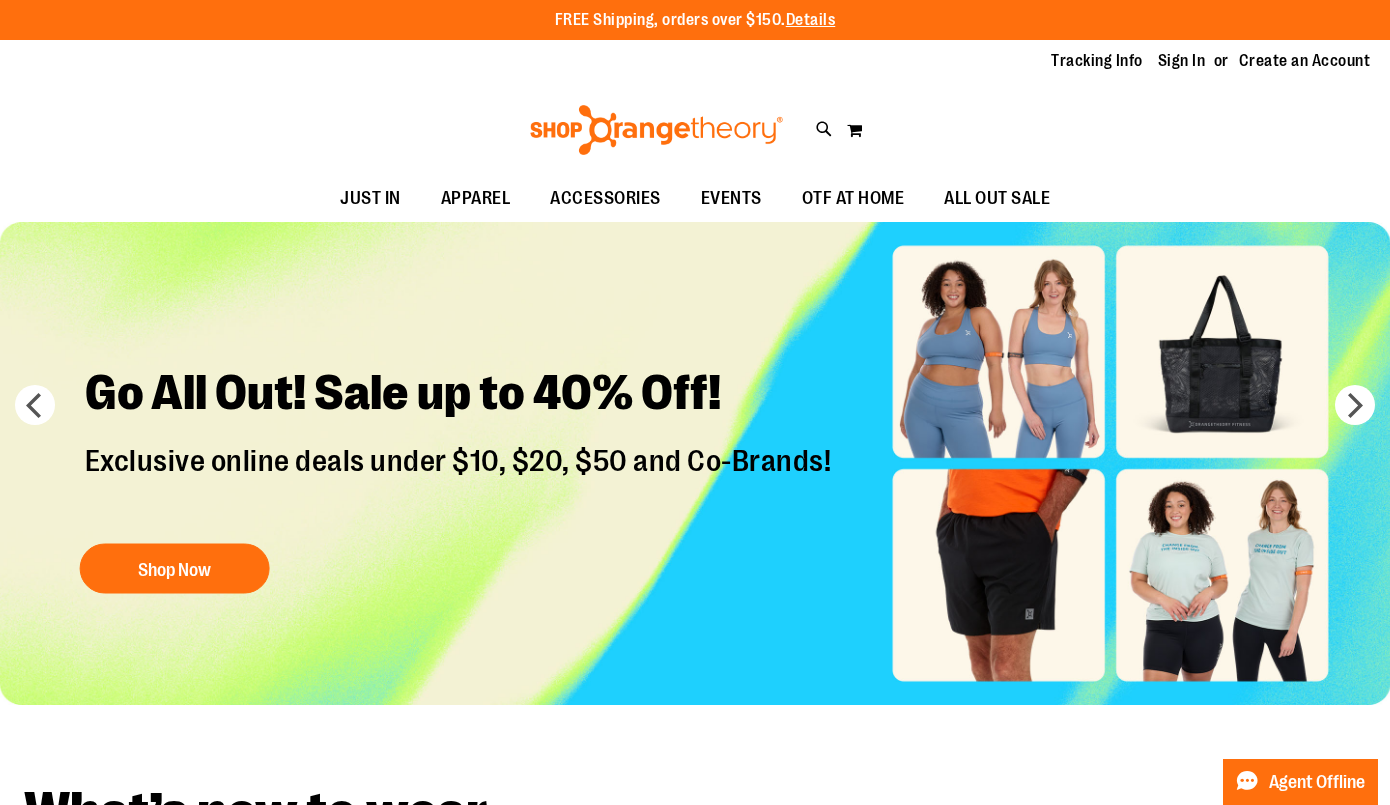 scroll, scrollTop: 0, scrollLeft: 0, axis: both 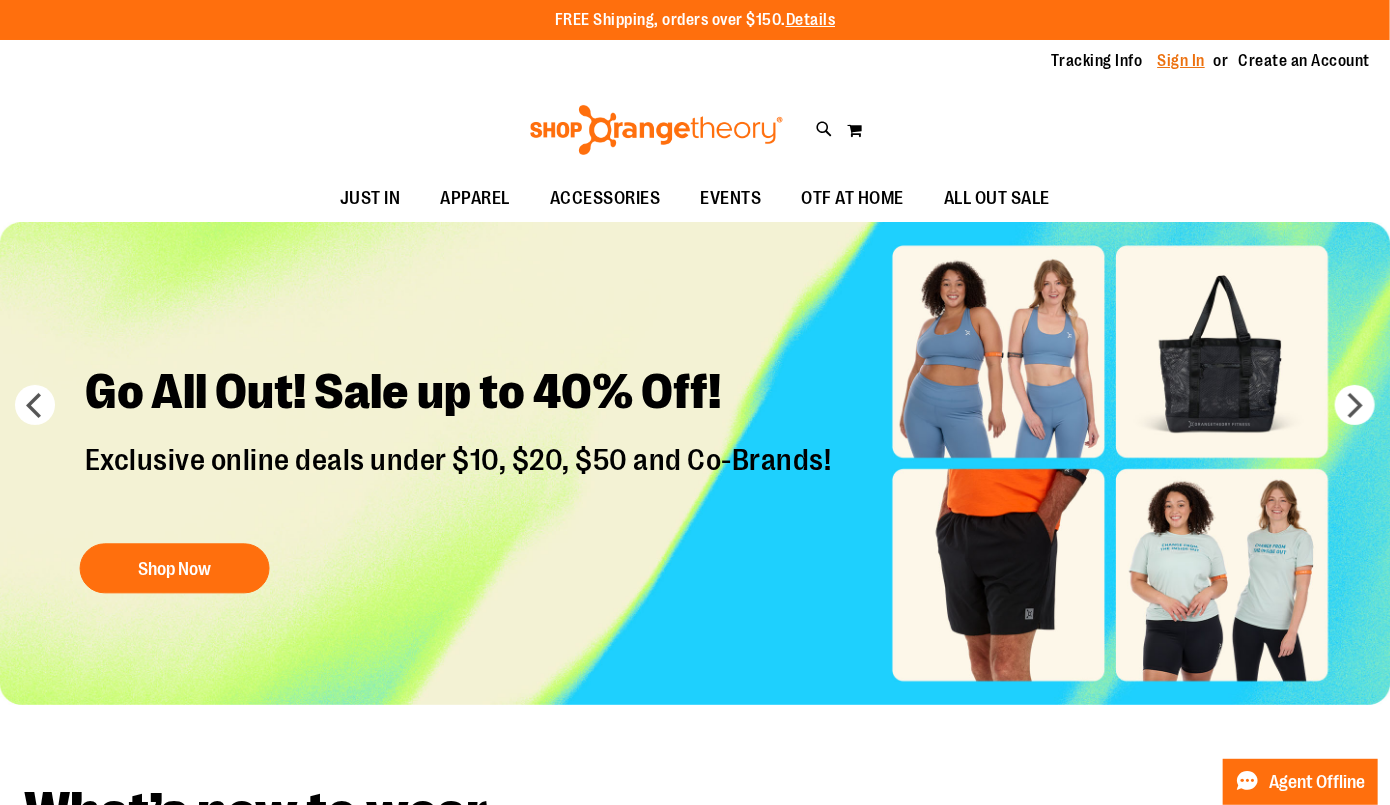 type on "**********" 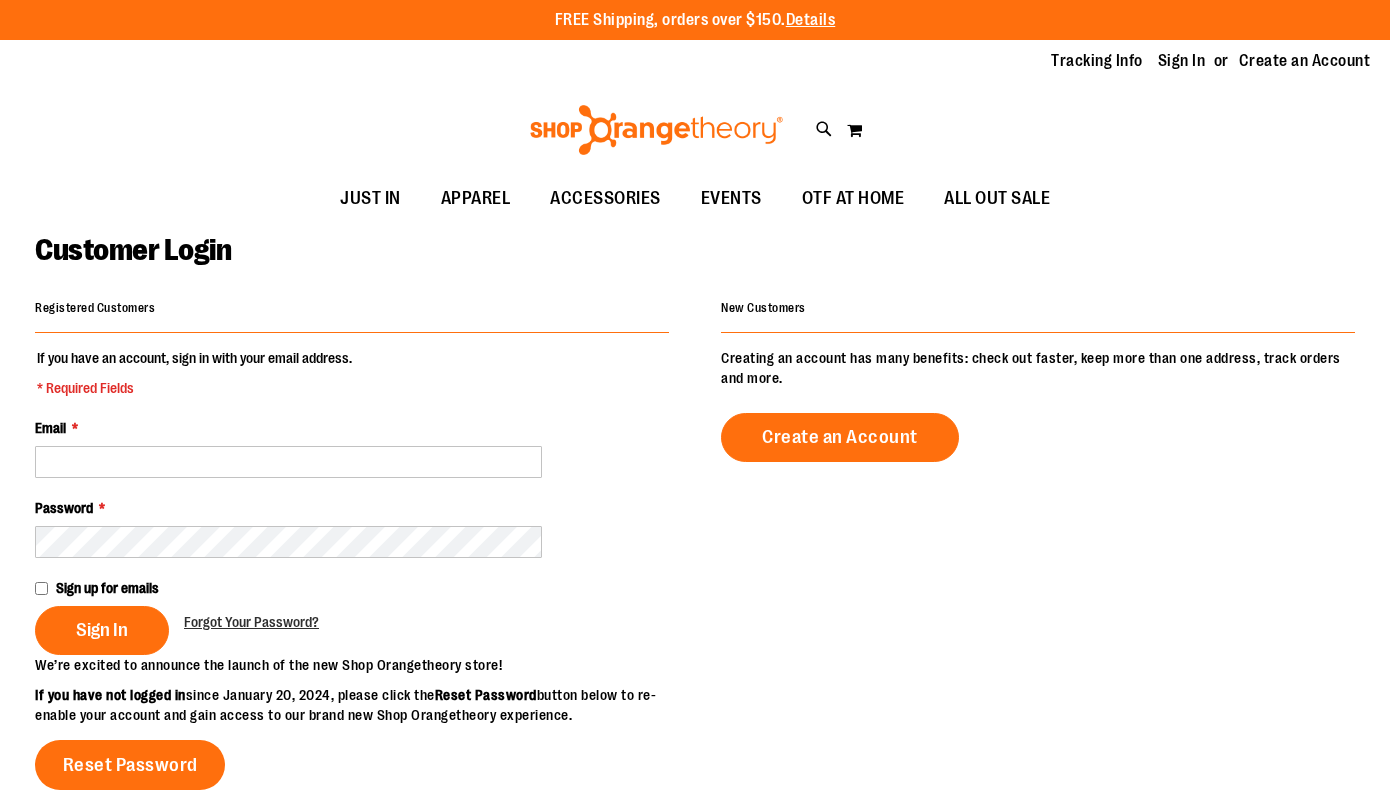 scroll, scrollTop: 0, scrollLeft: 0, axis: both 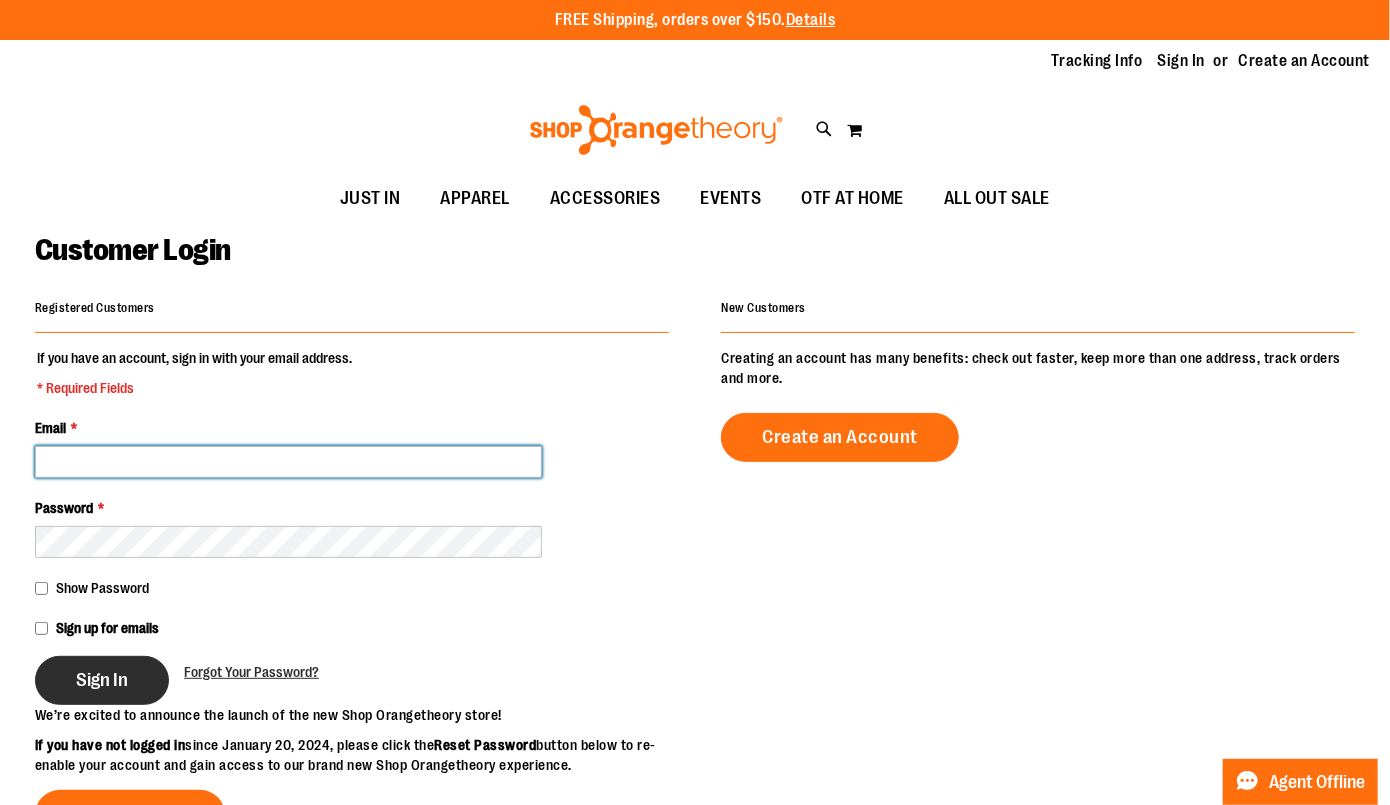 type on "**********" 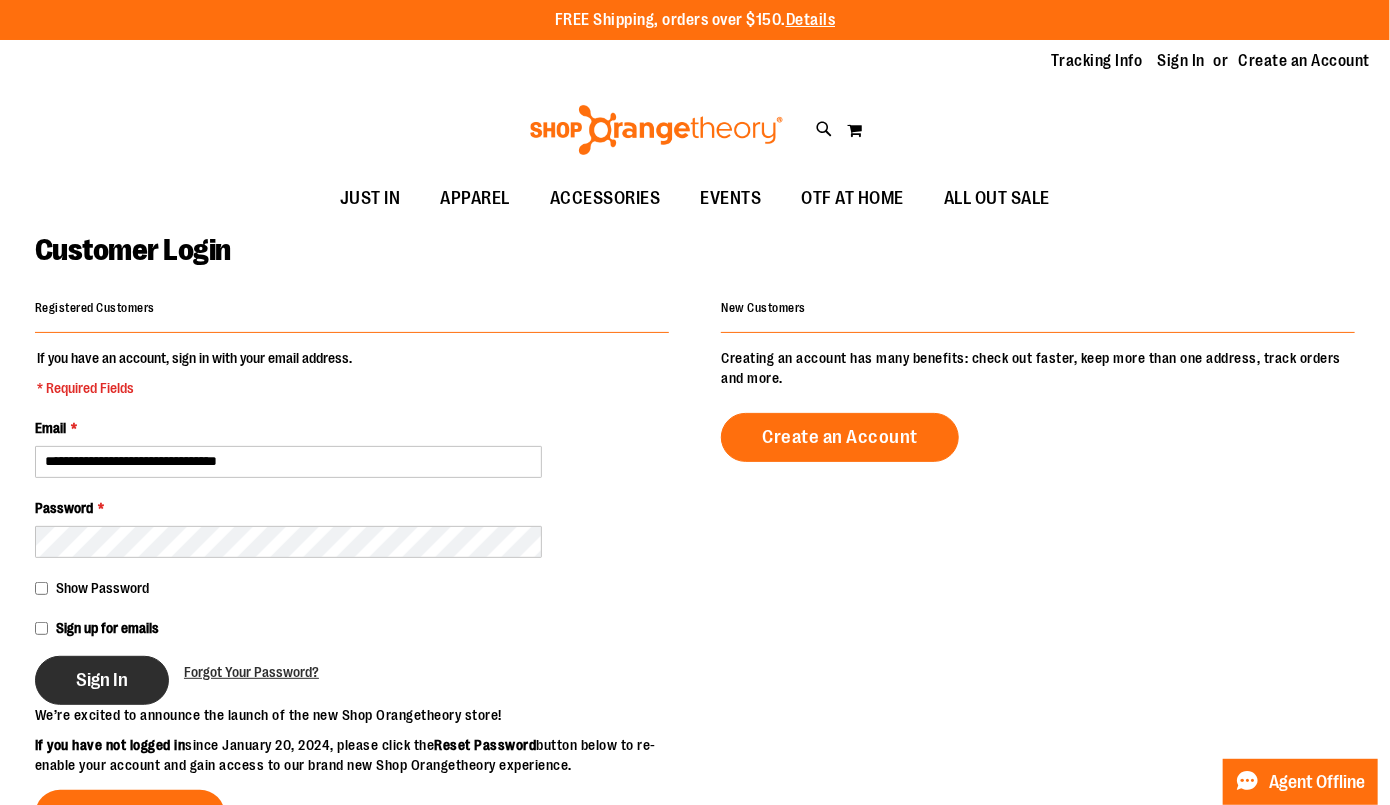 type on "**********" 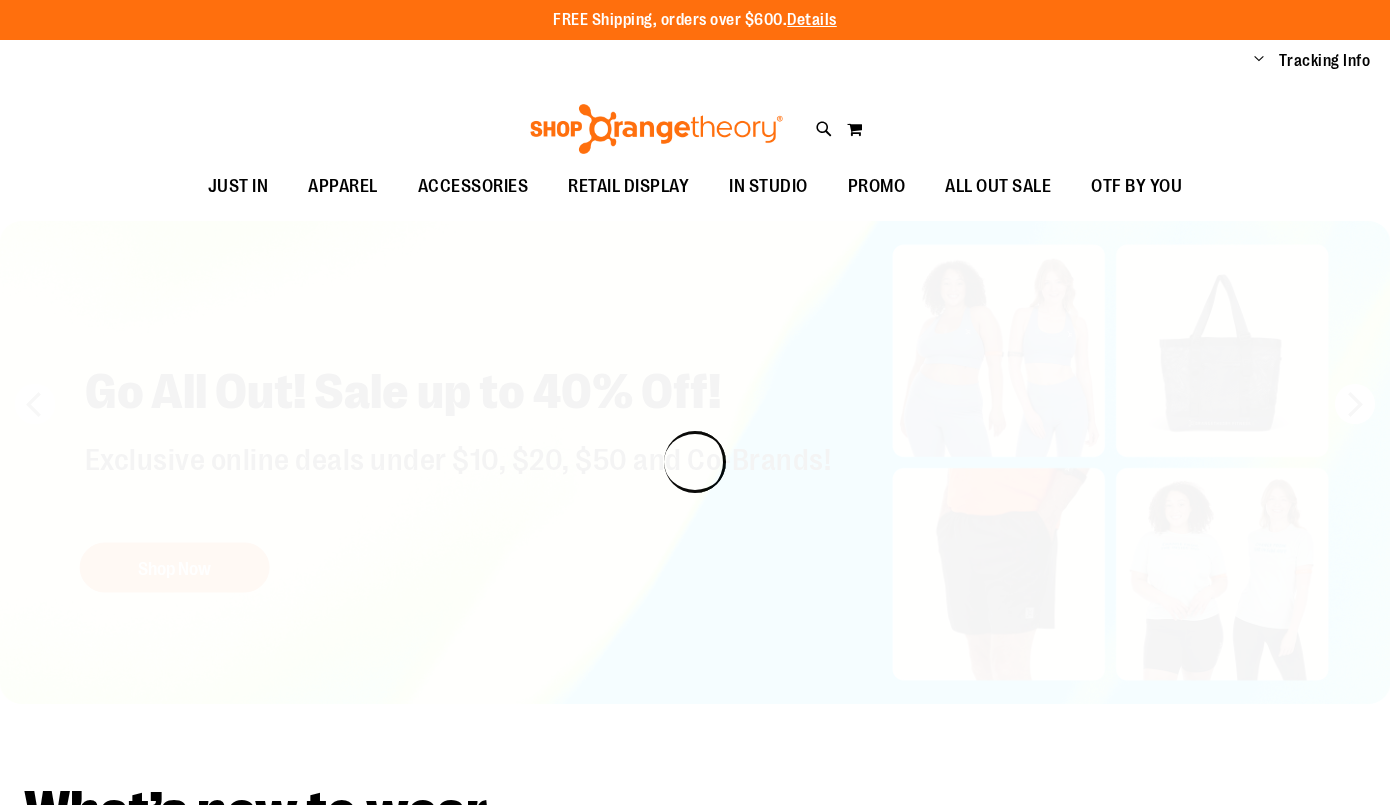 scroll, scrollTop: 0, scrollLeft: 0, axis: both 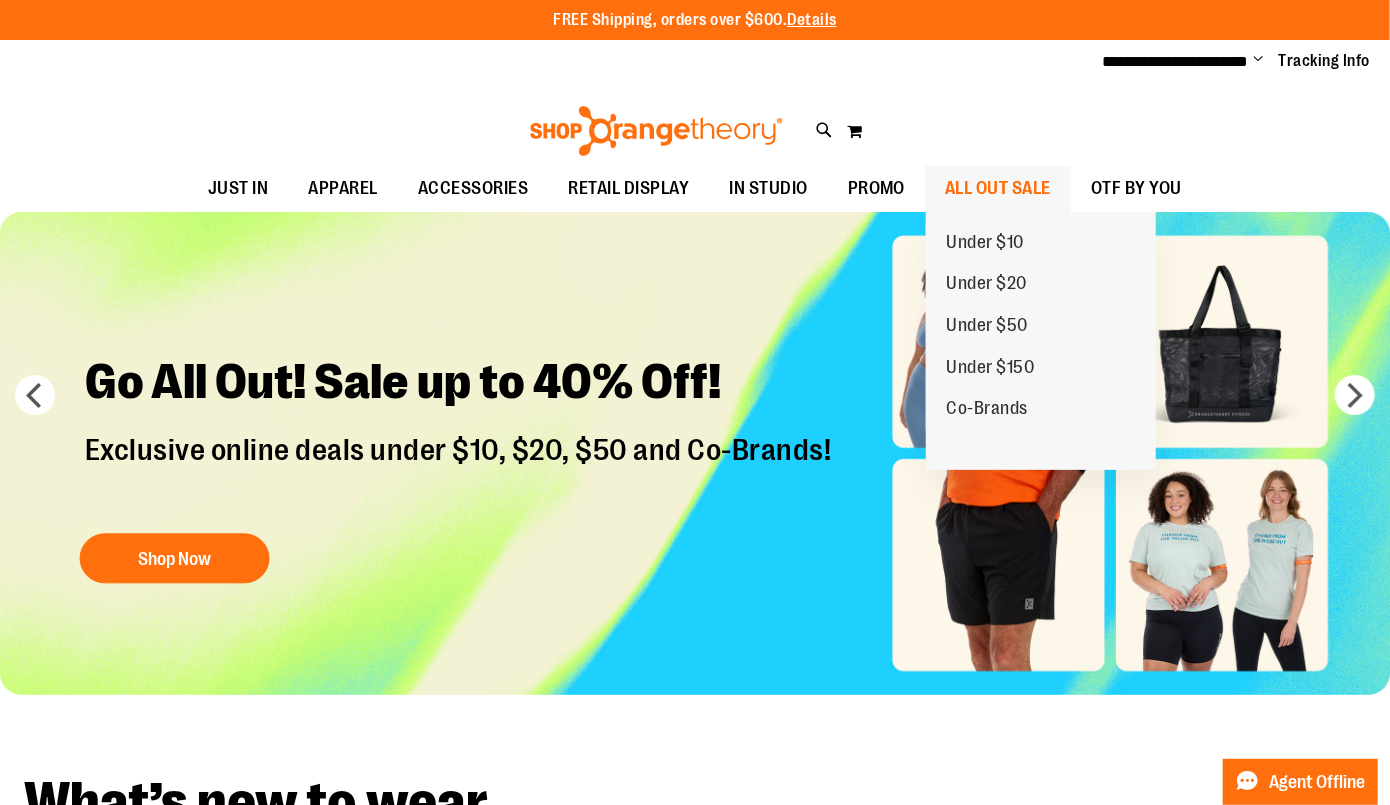 type on "**********" 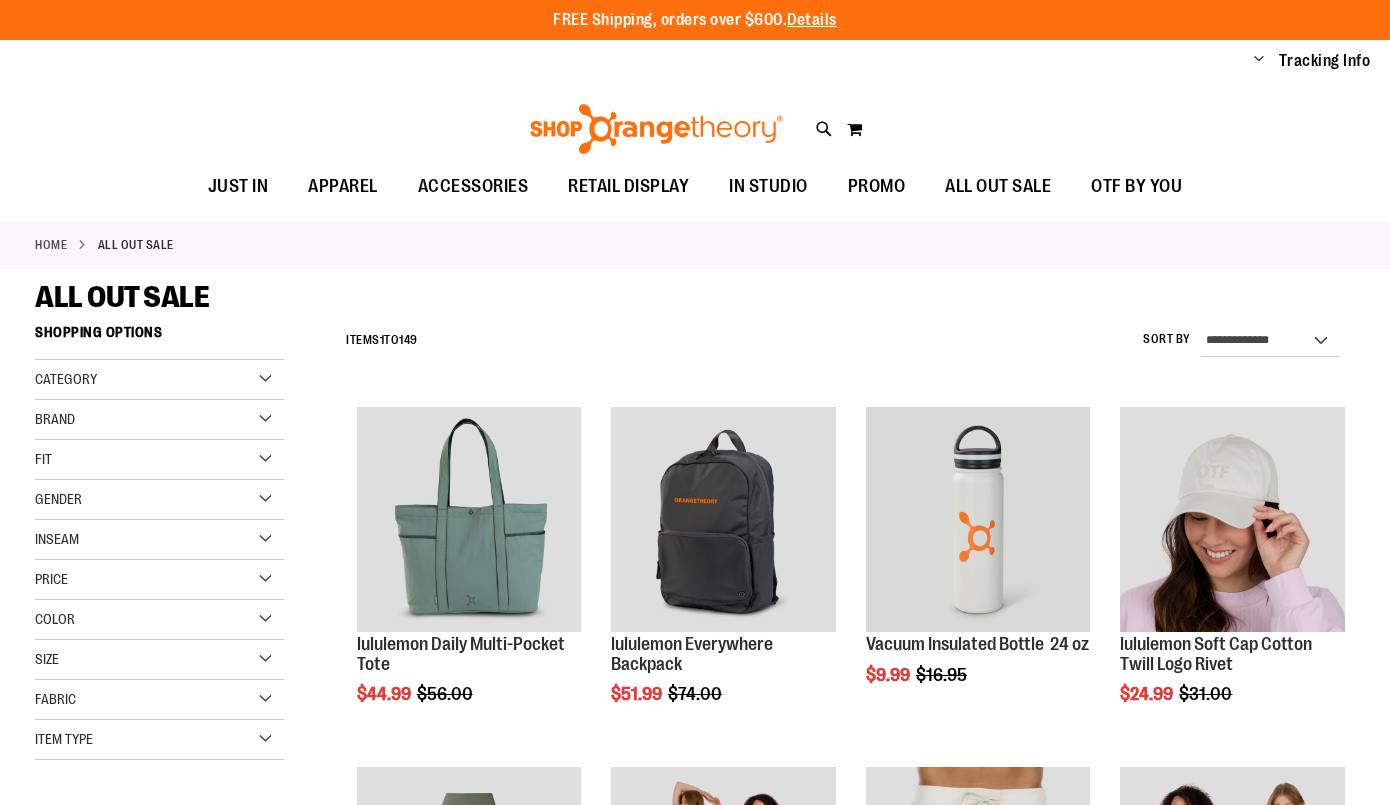 scroll, scrollTop: 0, scrollLeft: 0, axis: both 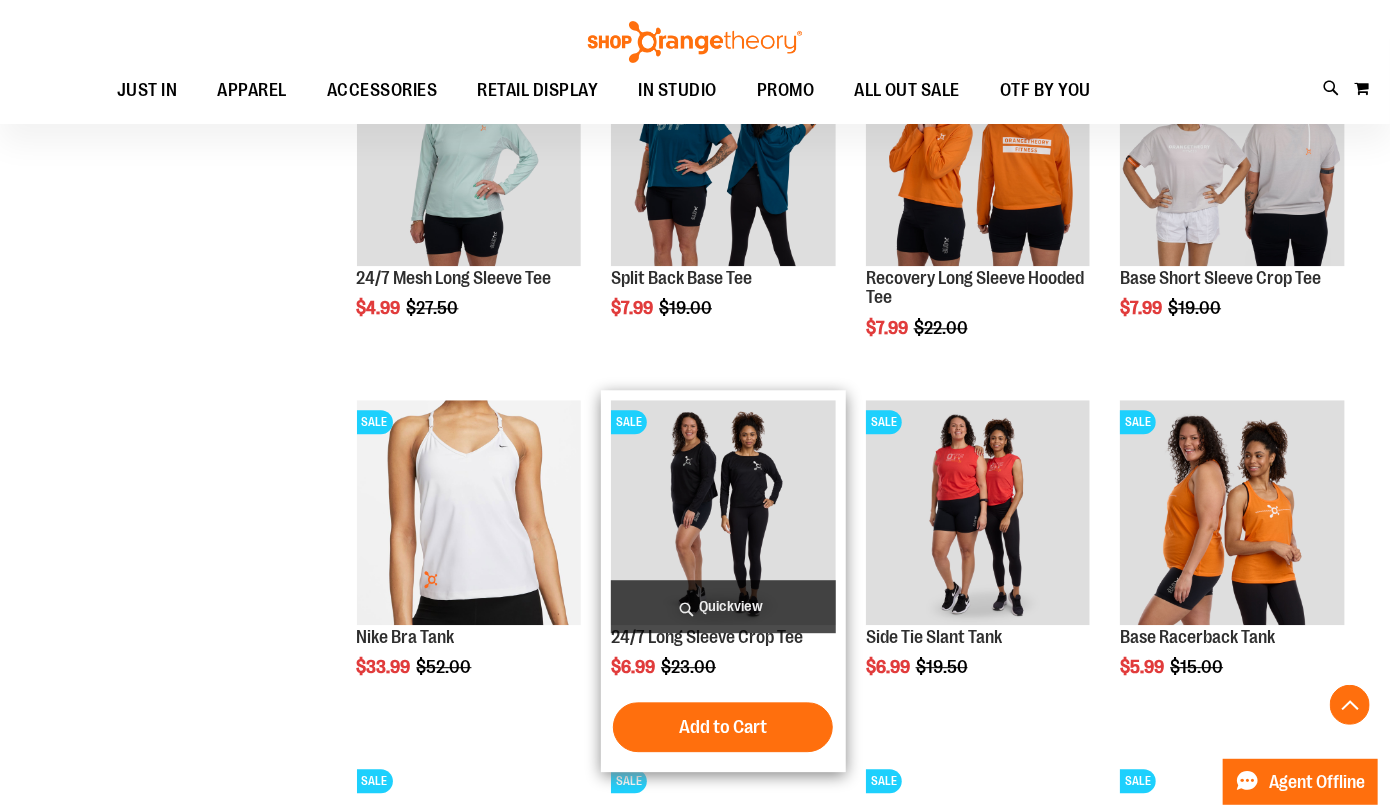 type on "**********" 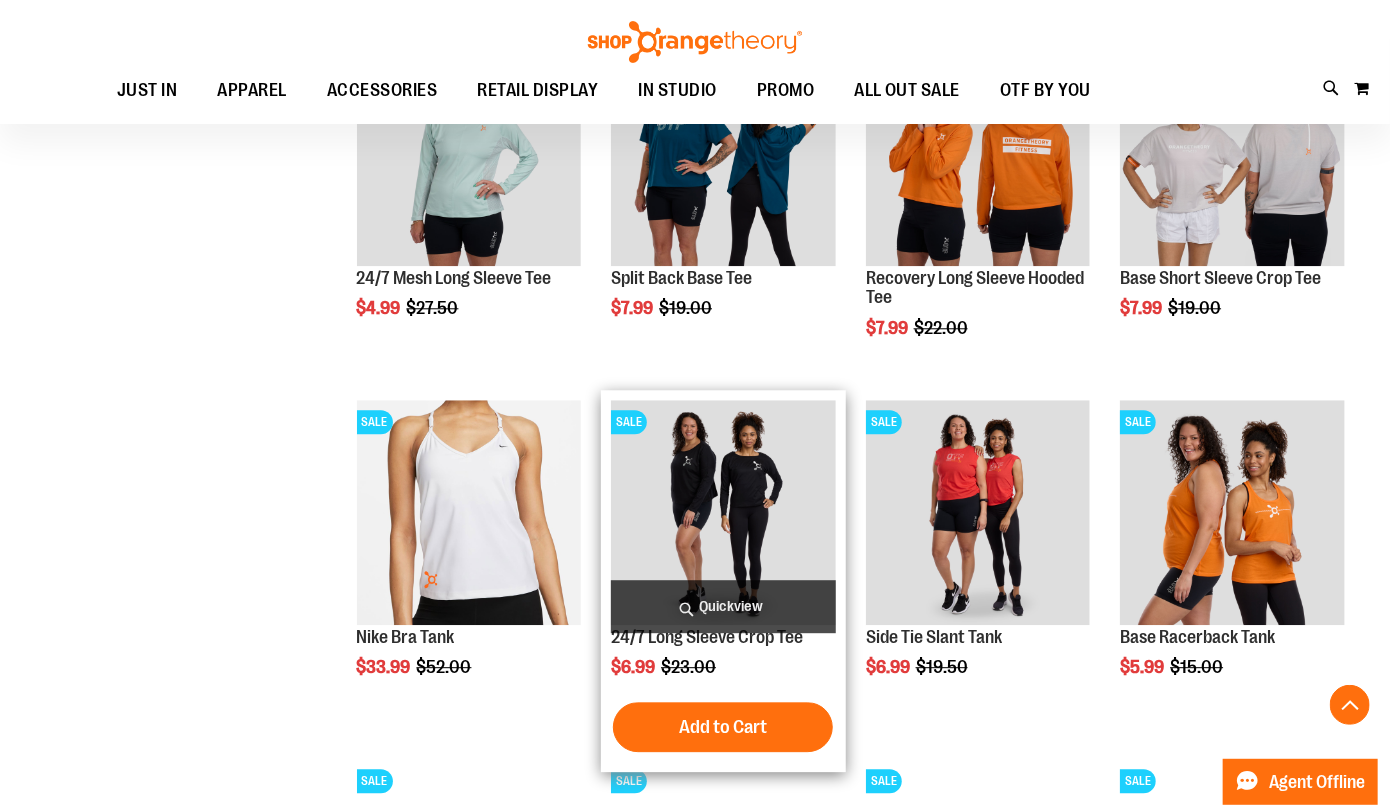 click at bounding box center (723, 512) 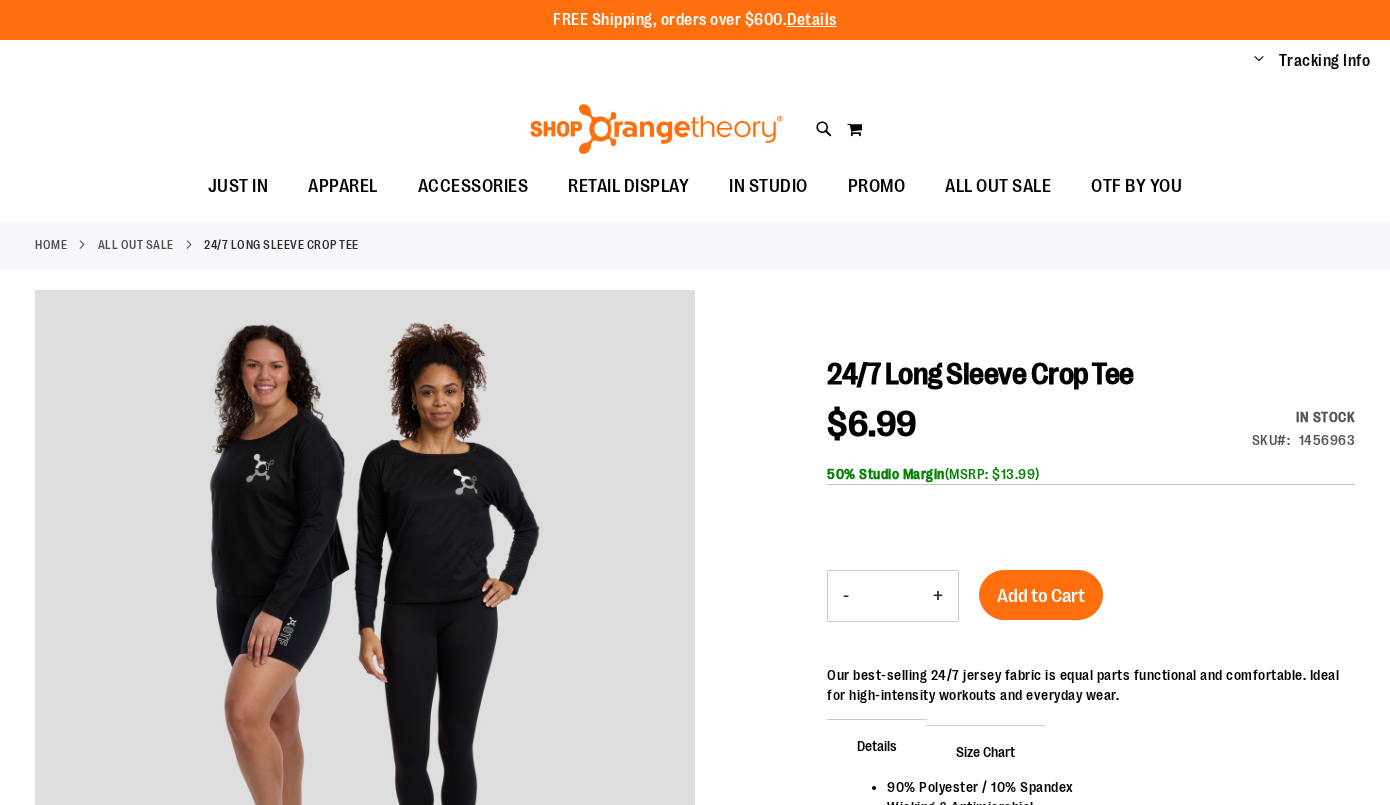 scroll, scrollTop: 0, scrollLeft: 0, axis: both 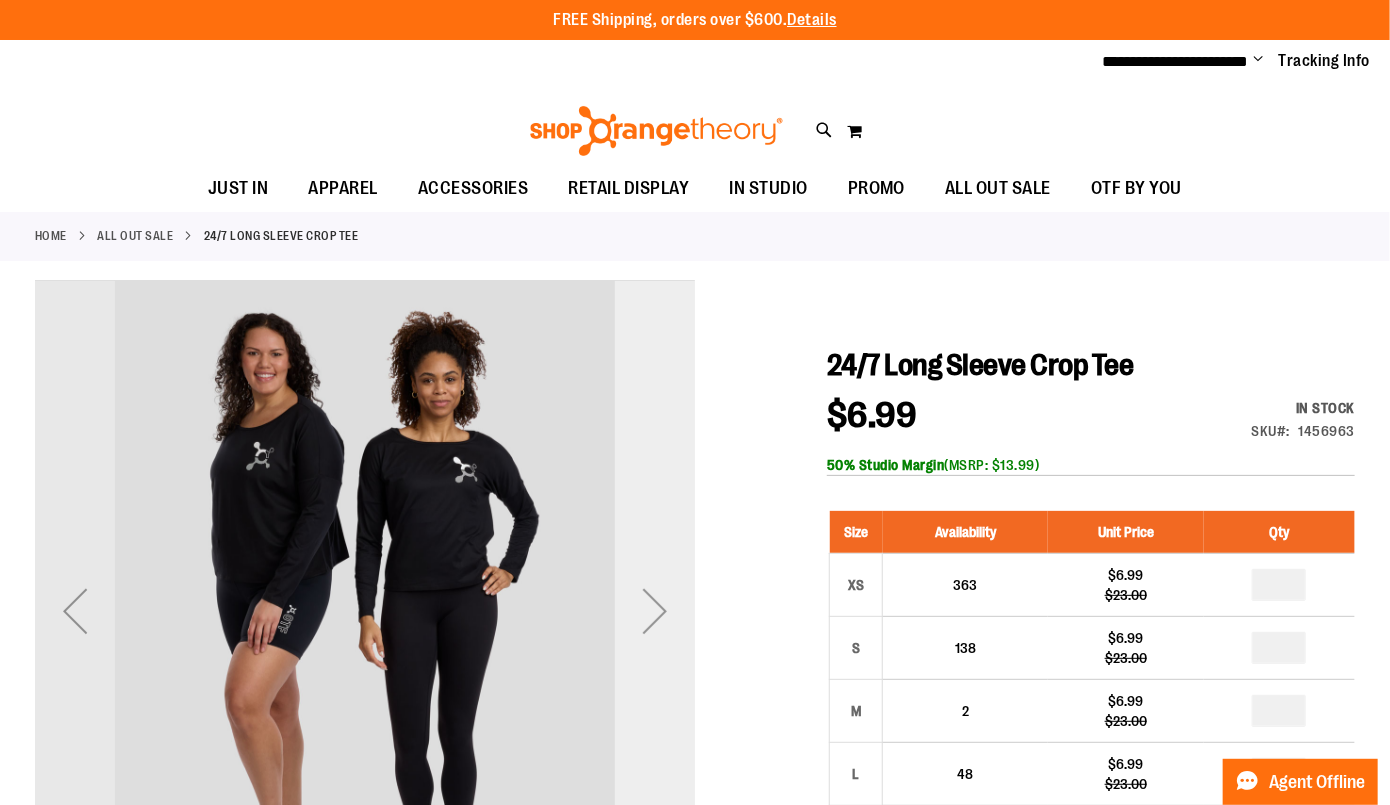 type on "**********" 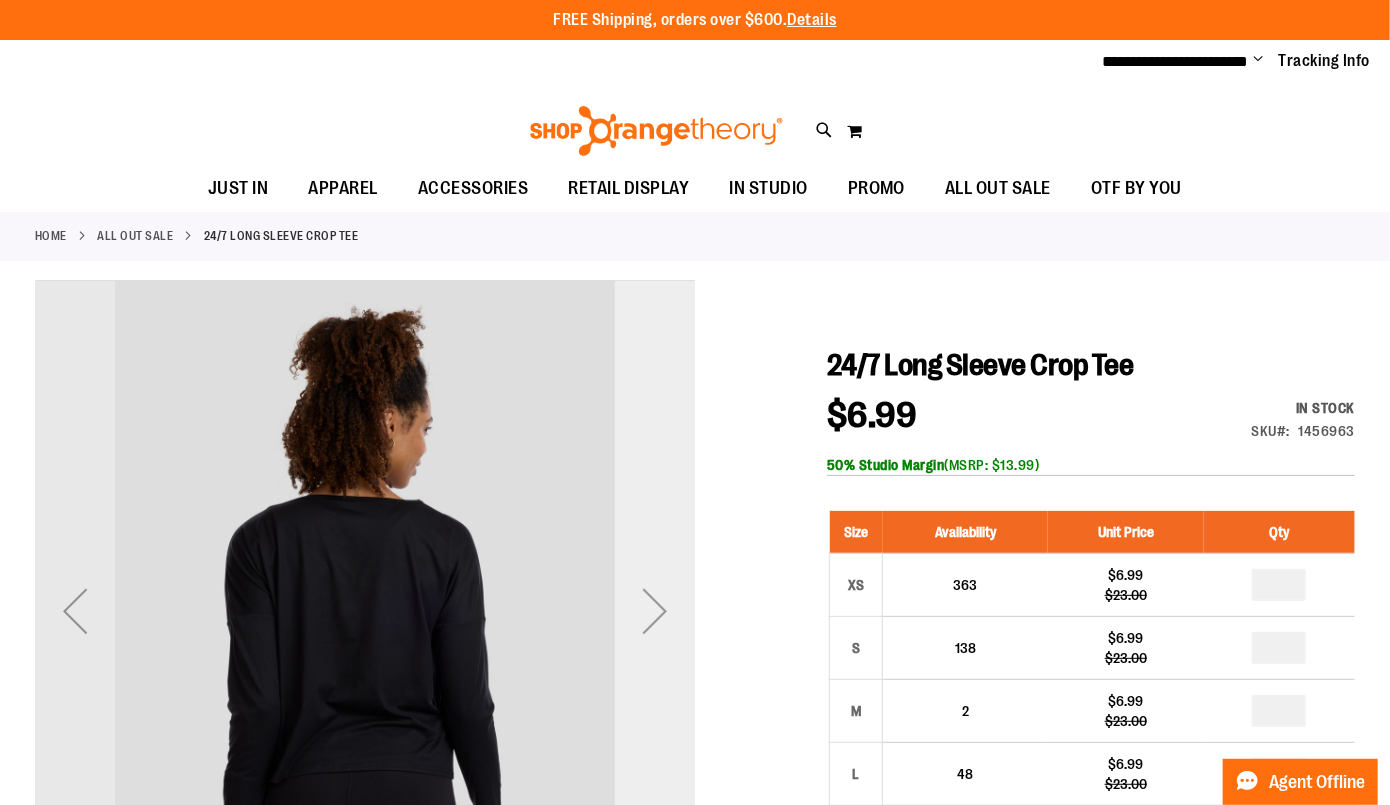 click at bounding box center (655, 611) 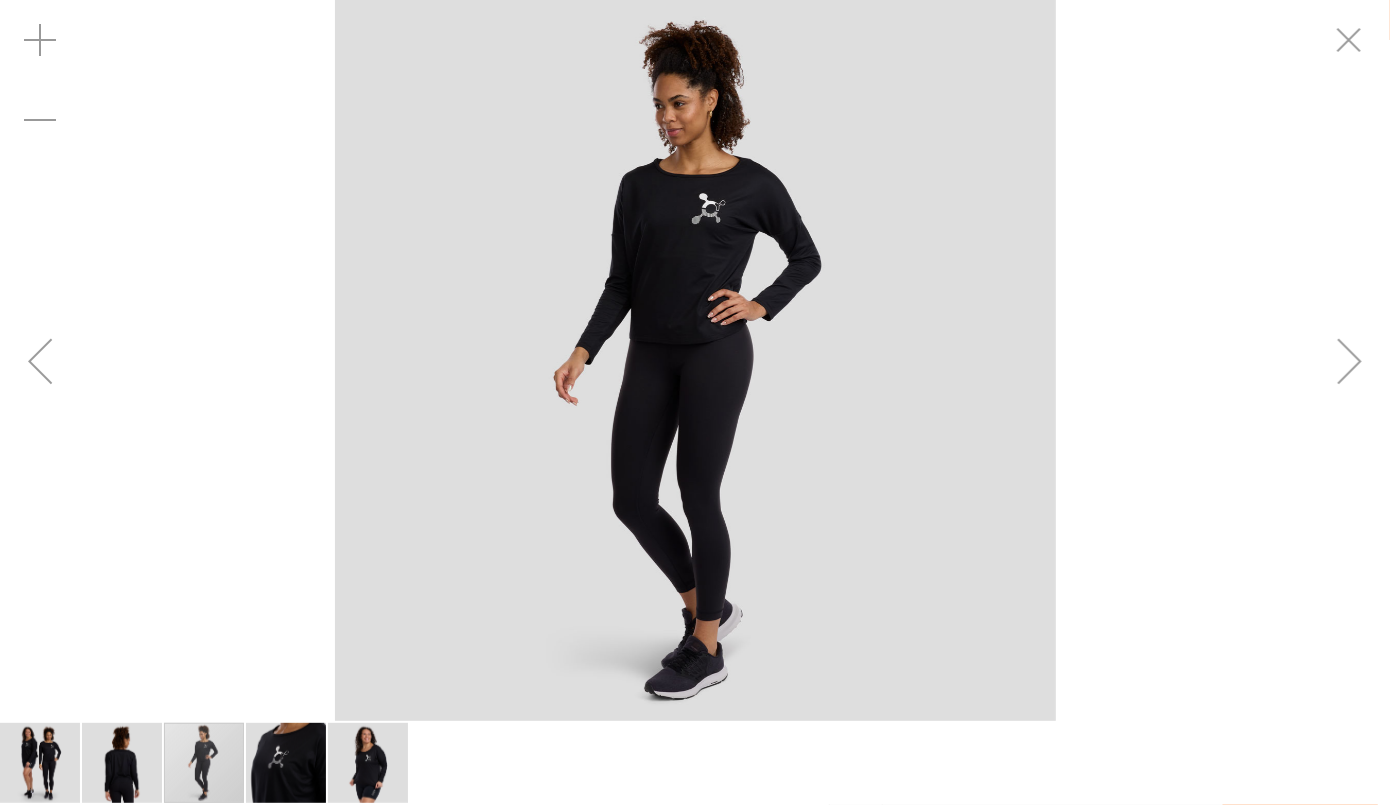 click at bounding box center [695, 360] 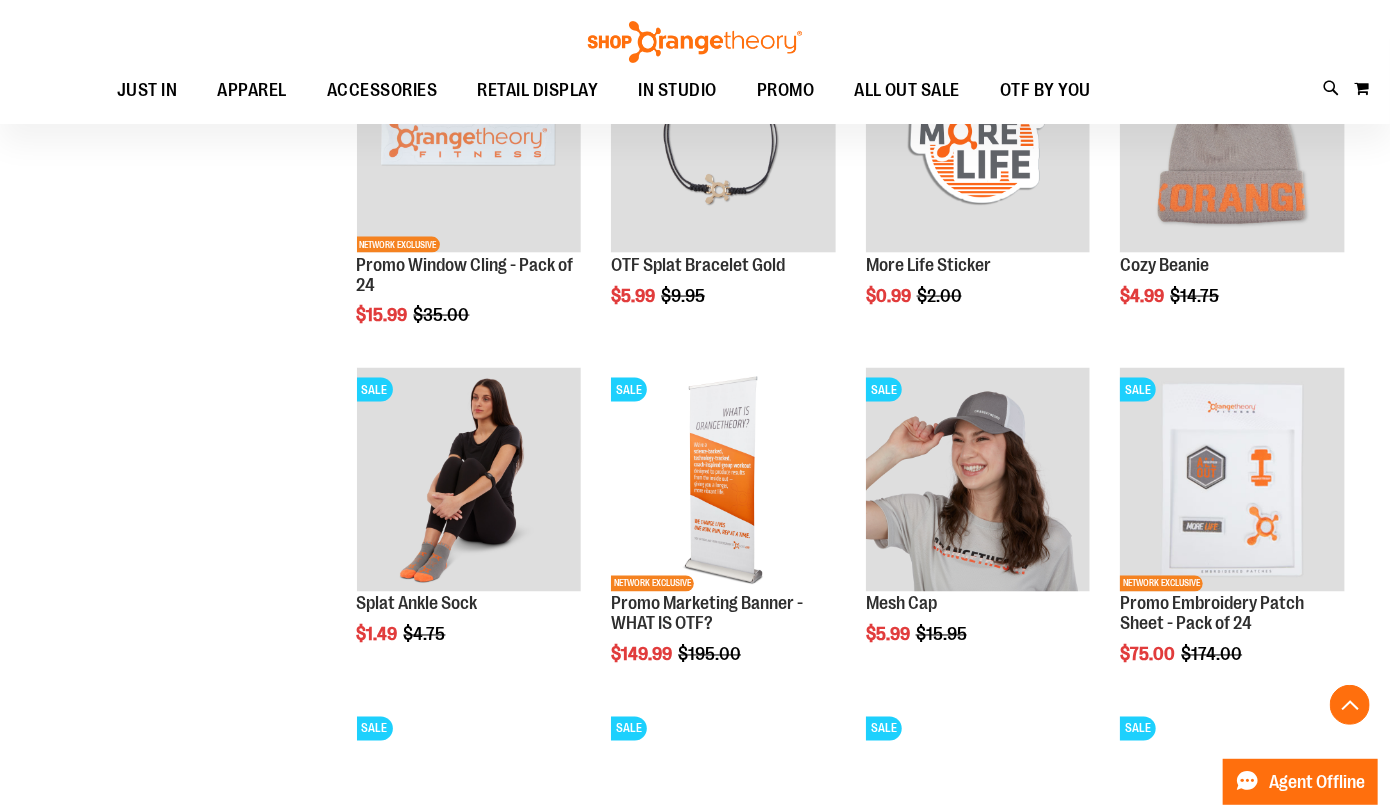 scroll, scrollTop: 1248, scrollLeft: 0, axis: vertical 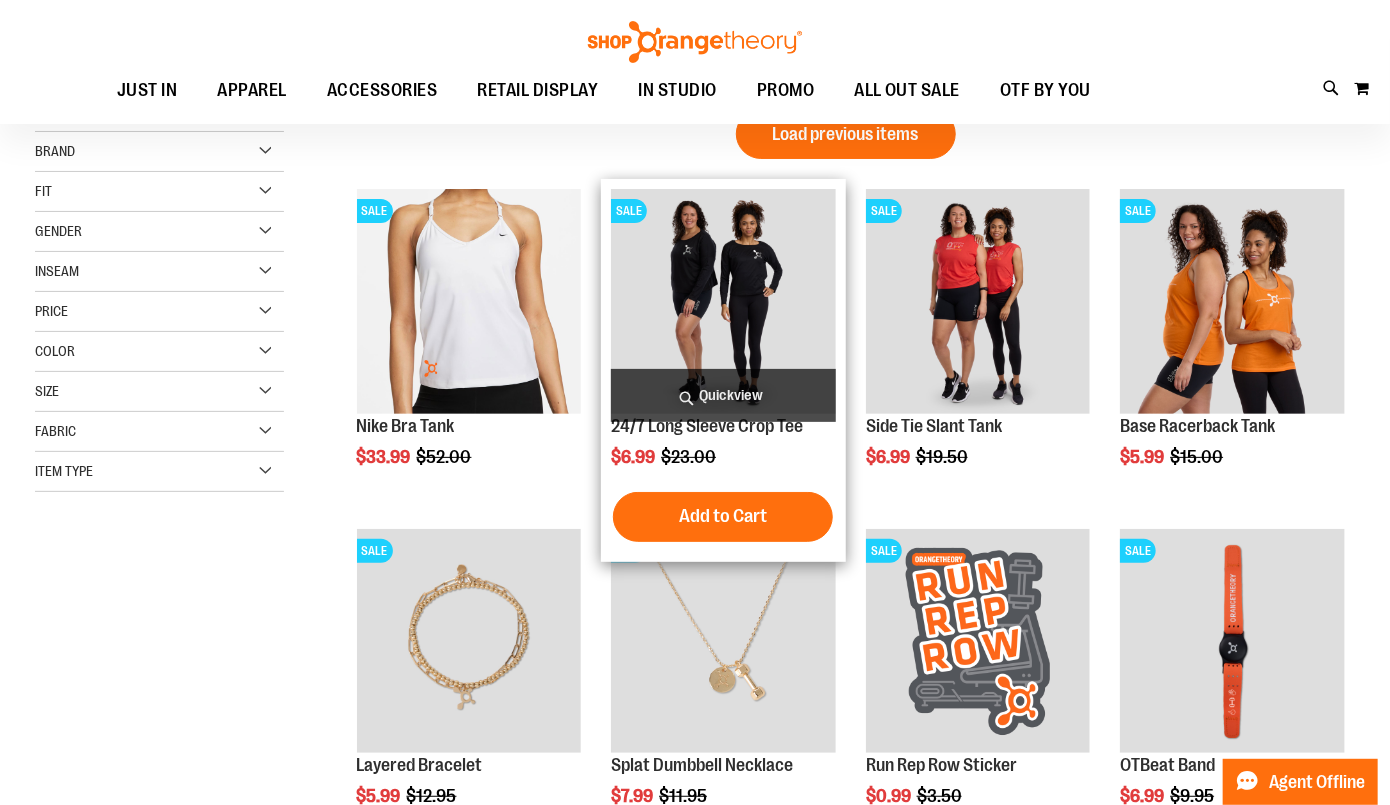 type on "**********" 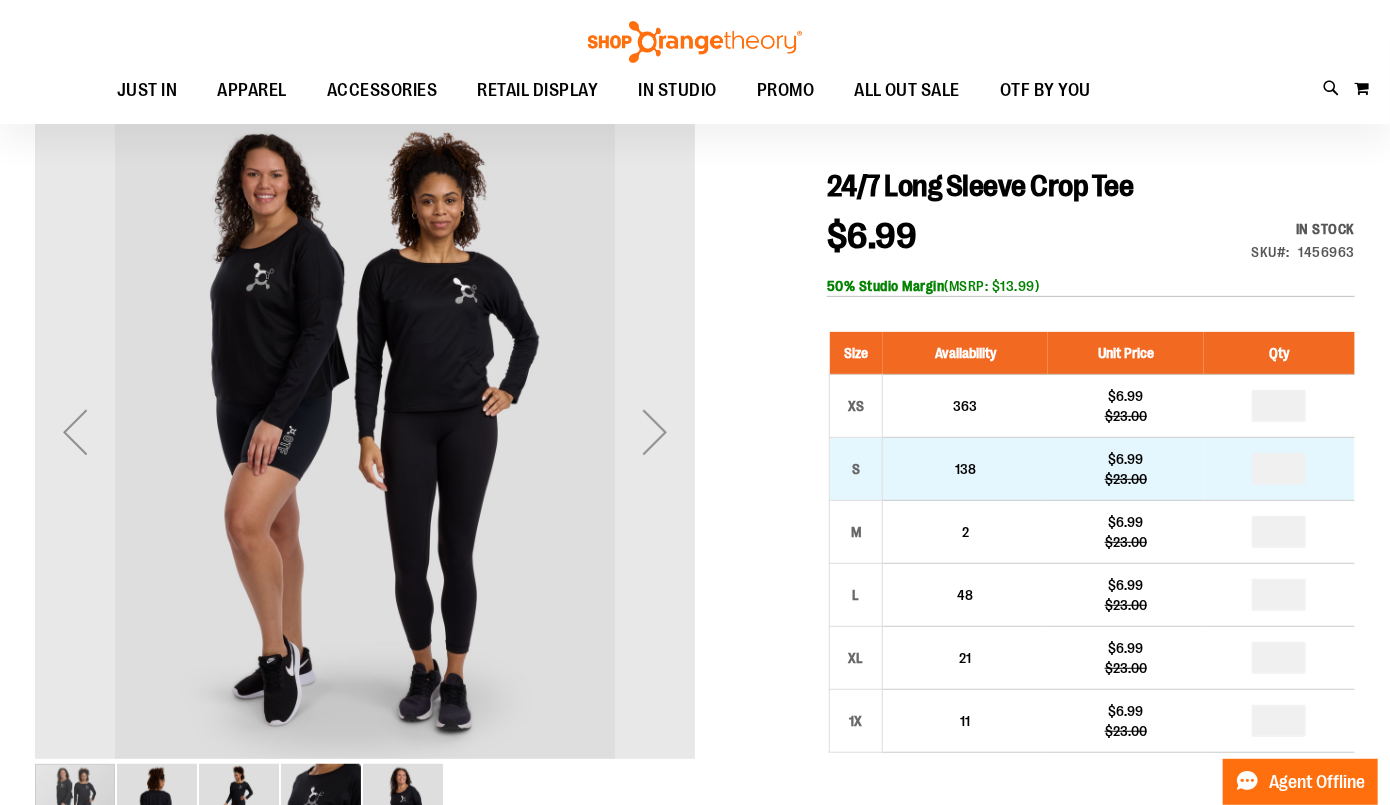 scroll, scrollTop: 182, scrollLeft: 0, axis: vertical 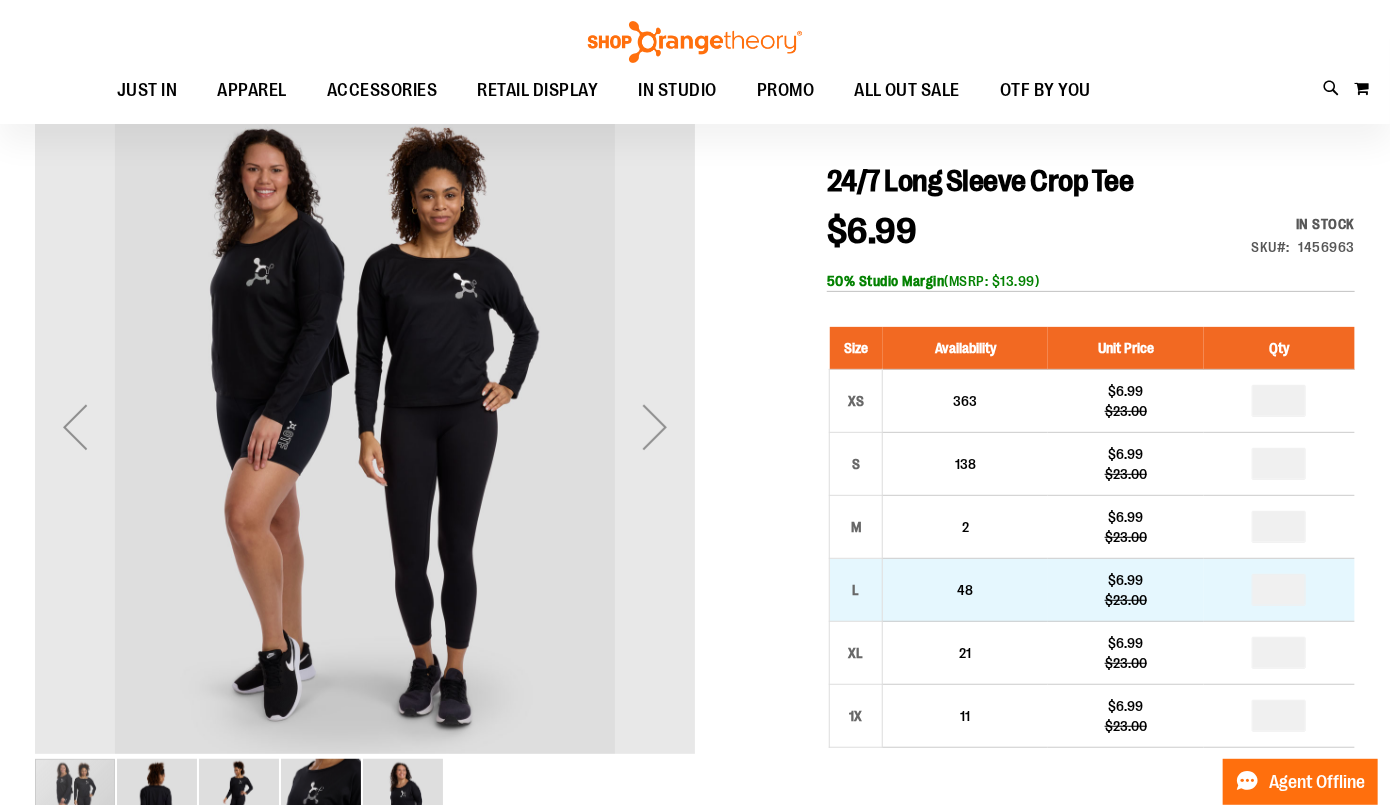 type on "**********" 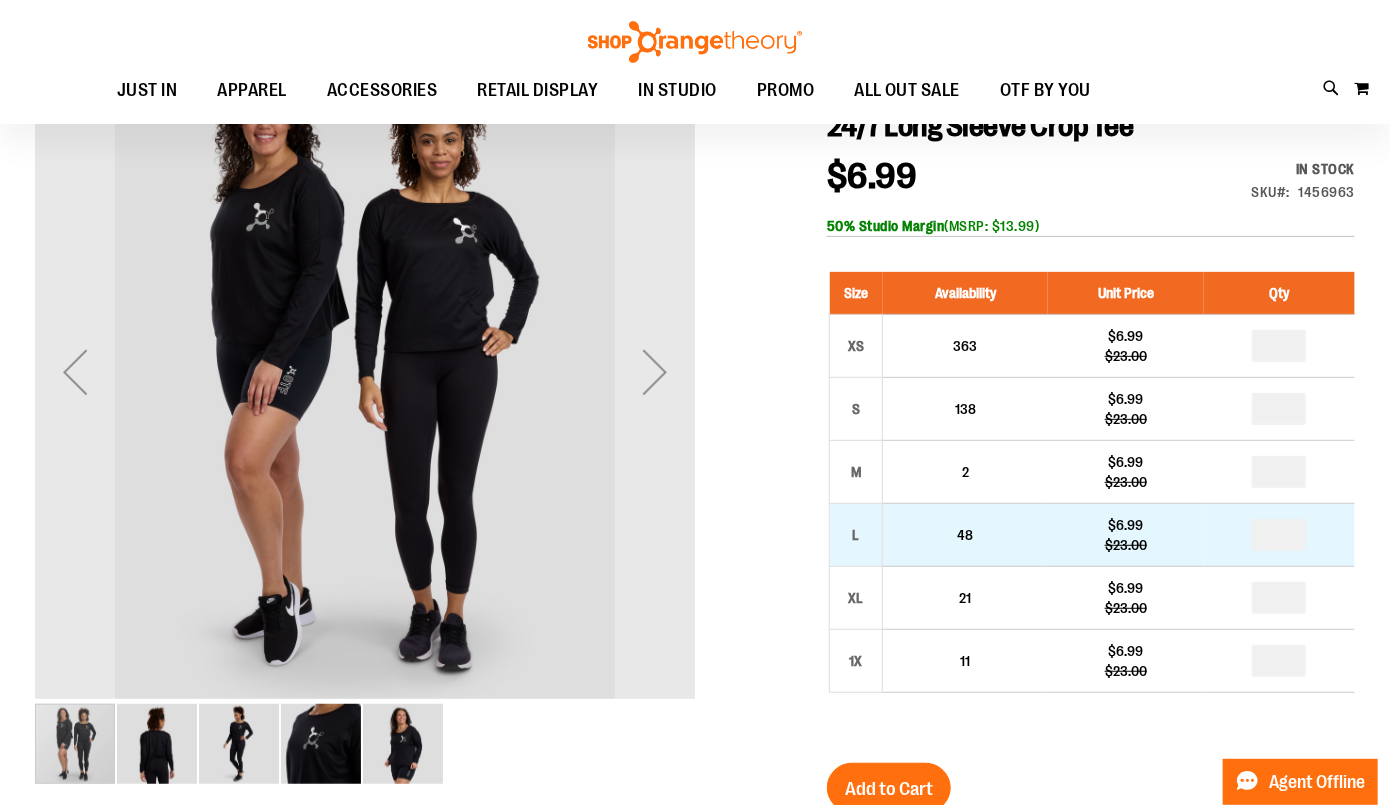 scroll, scrollTop: 238, scrollLeft: 0, axis: vertical 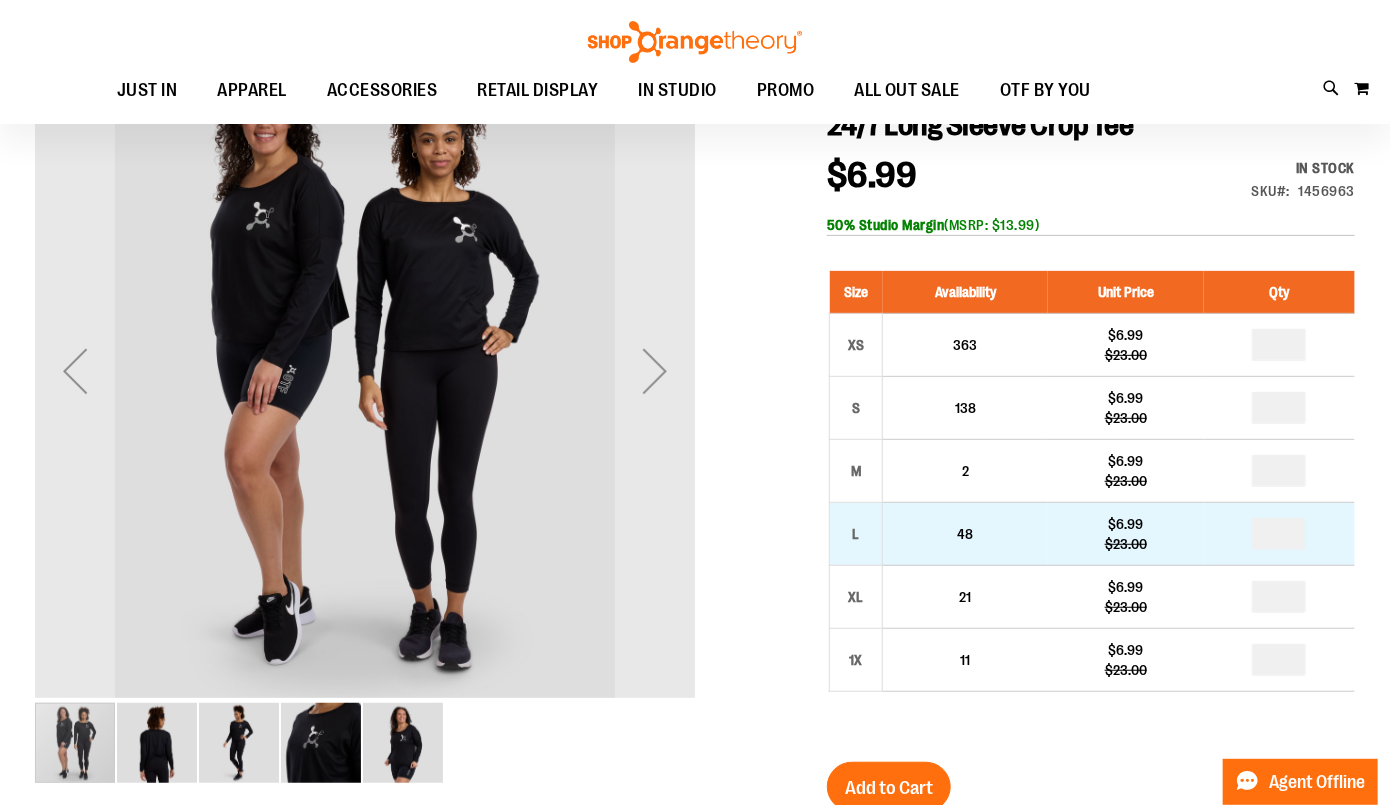 click on "48" at bounding box center (966, 534) 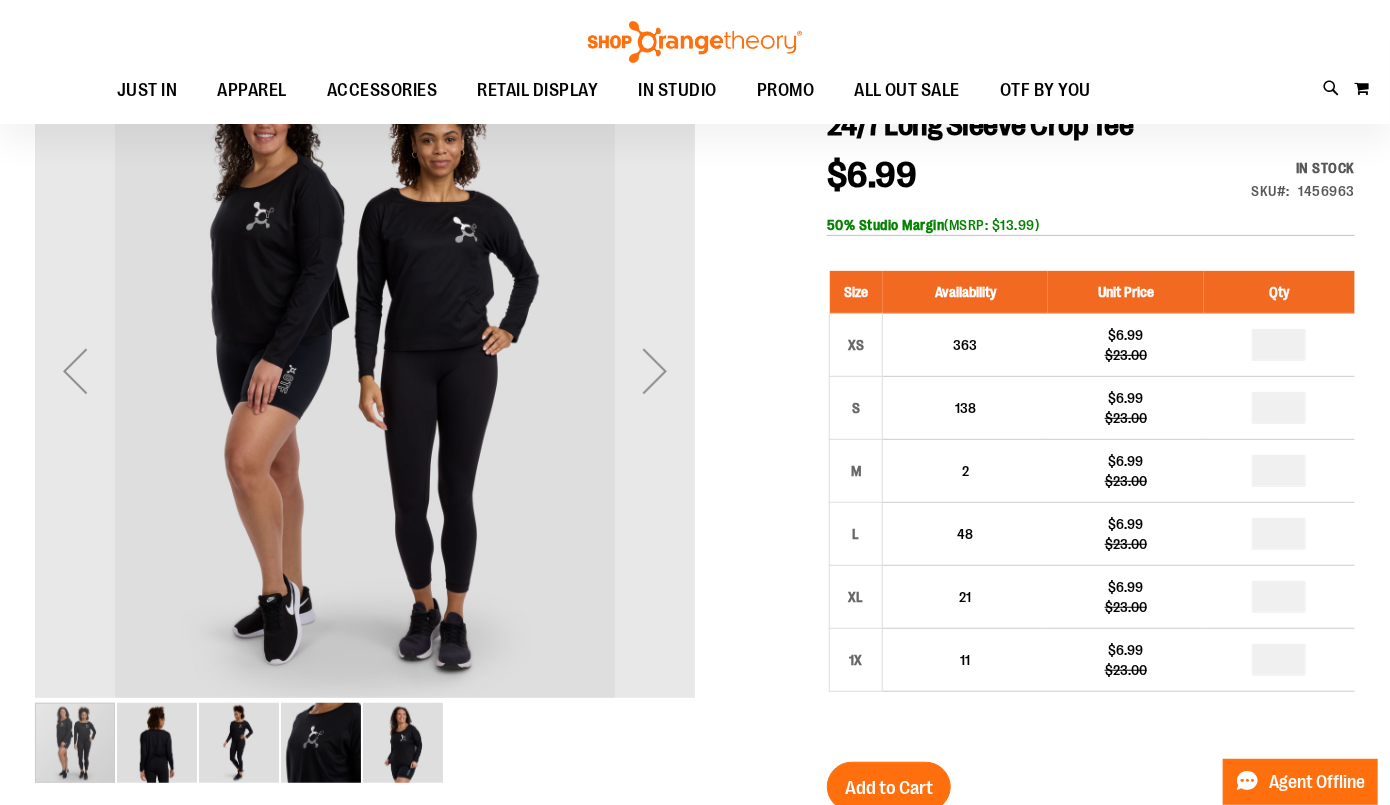 click on "Add to Cart" at bounding box center [889, 788] 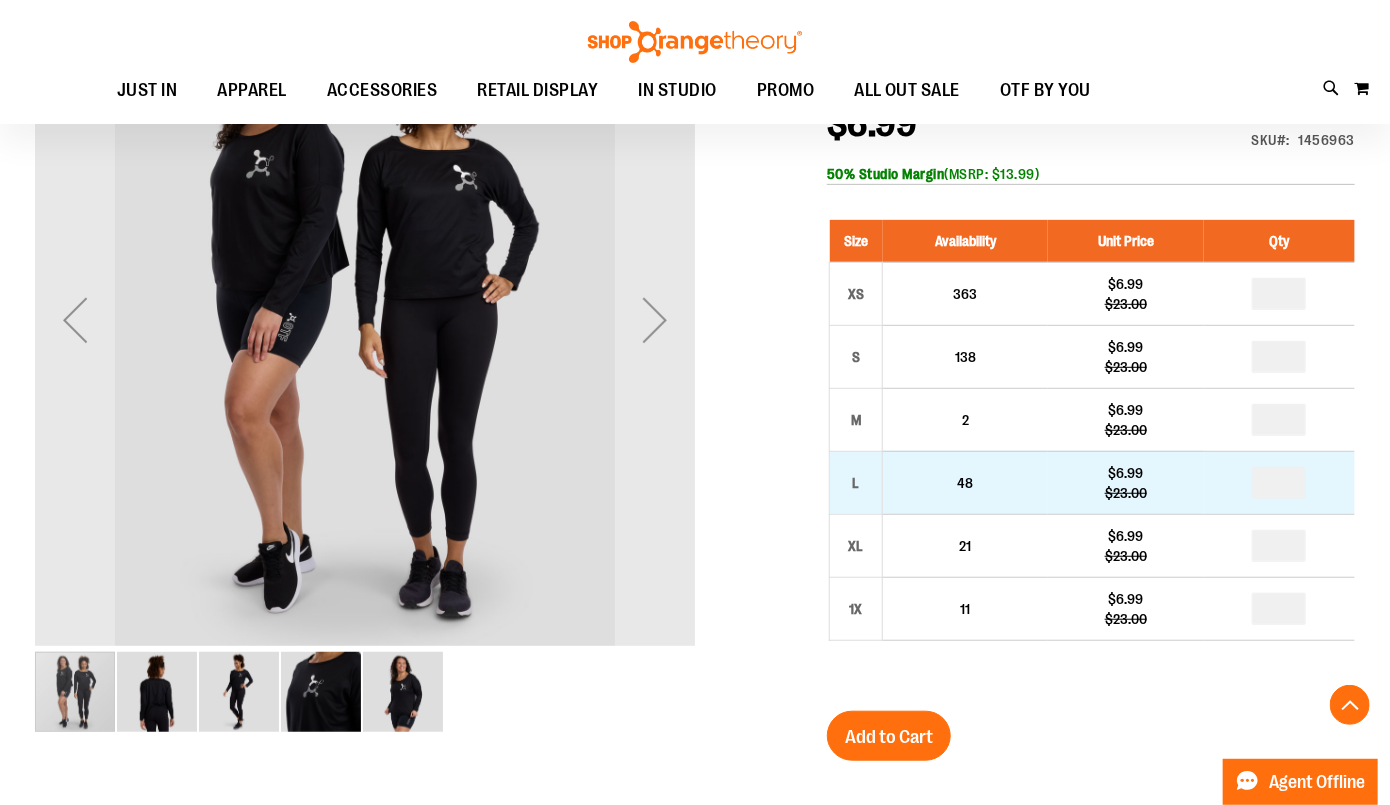 scroll, scrollTop: 342, scrollLeft: 0, axis: vertical 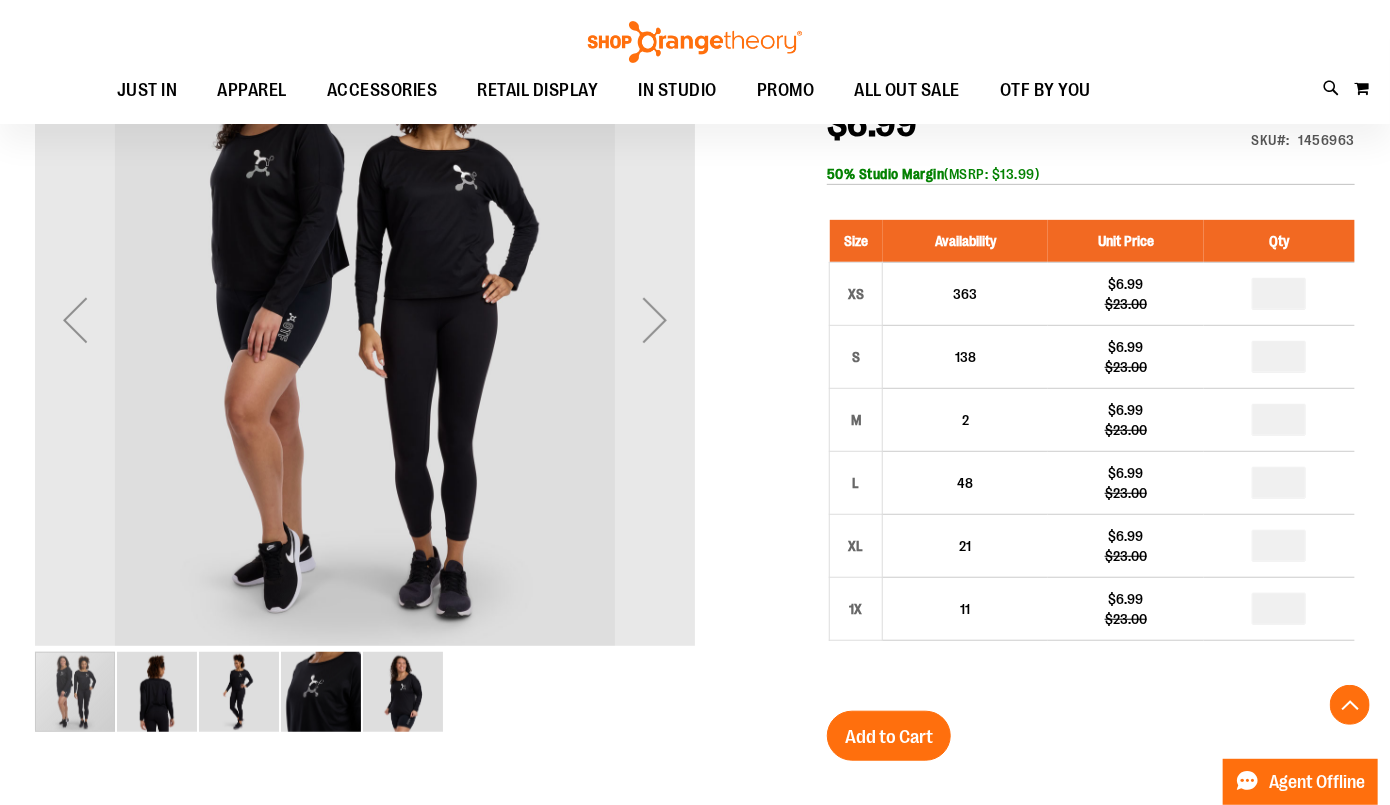 click on "Add to Cart" at bounding box center [889, 737] 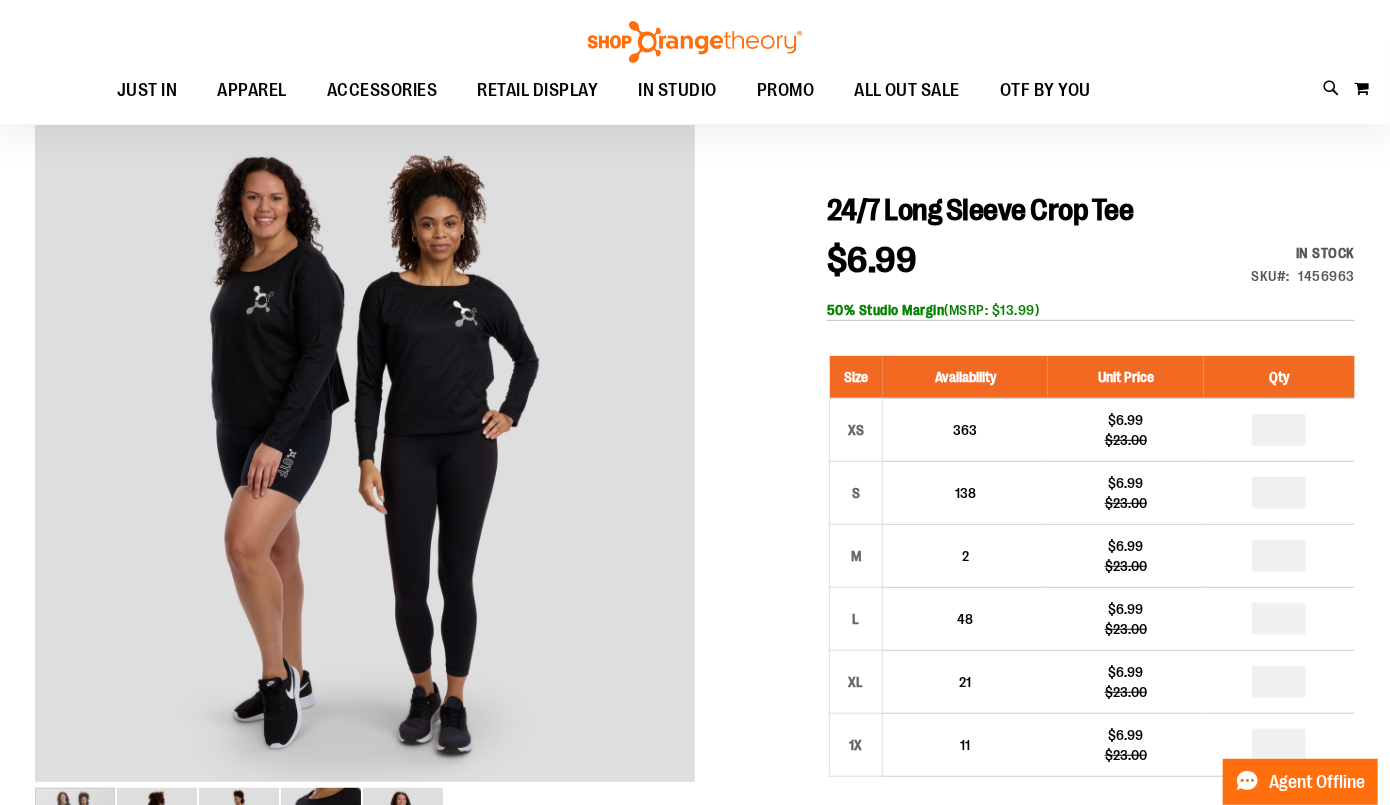 scroll, scrollTop: 208, scrollLeft: 0, axis: vertical 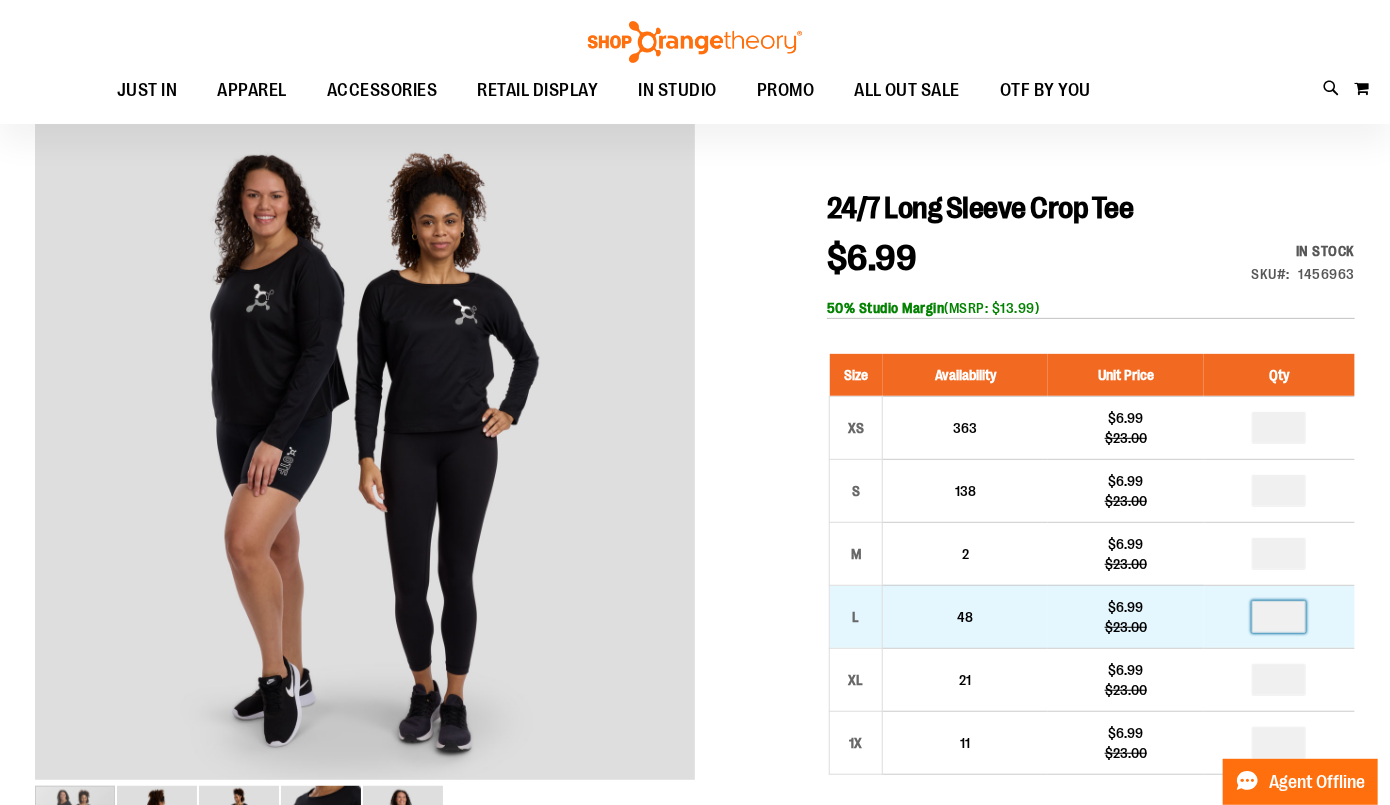 click at bounding box center (1279, 617) 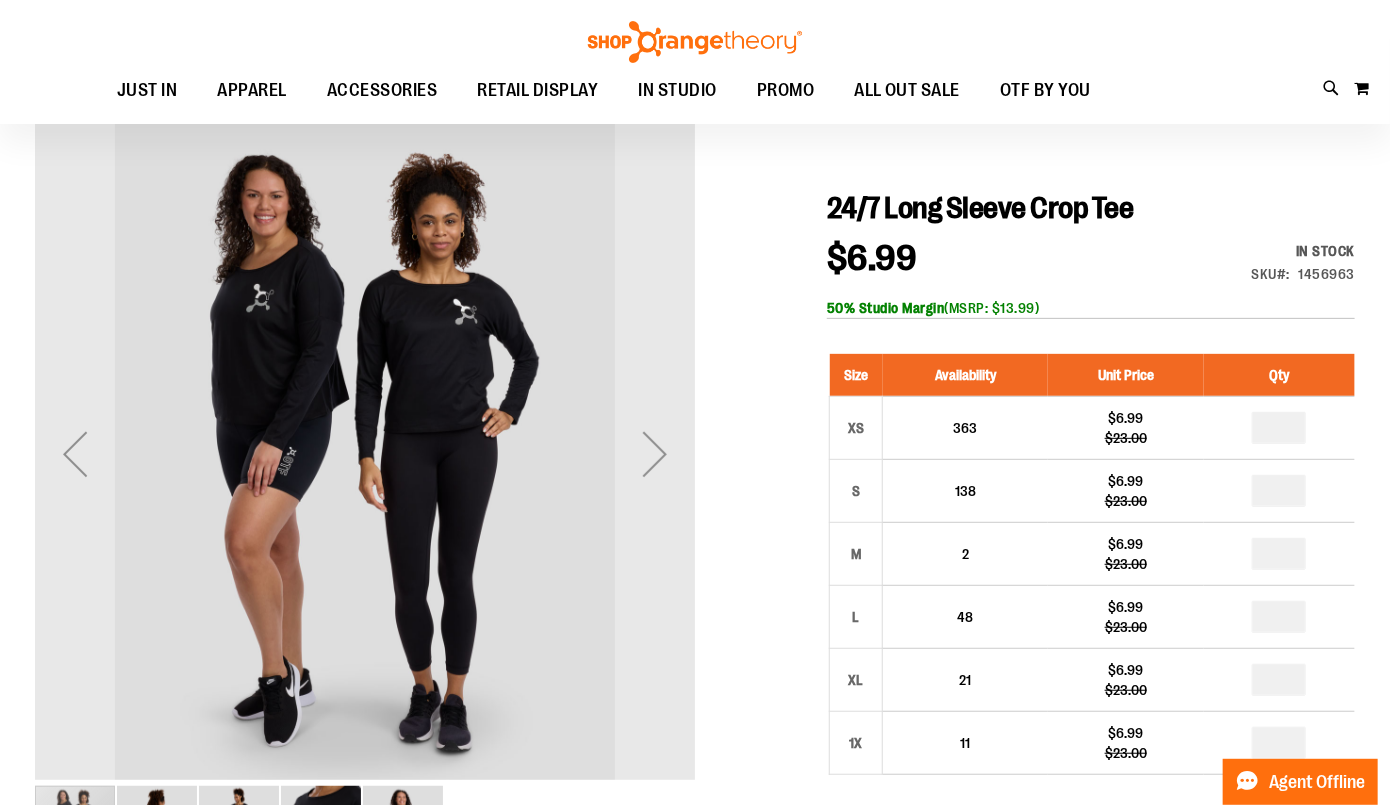 scroll, scrollTop: 0, scrollLeft: 0, axis: both 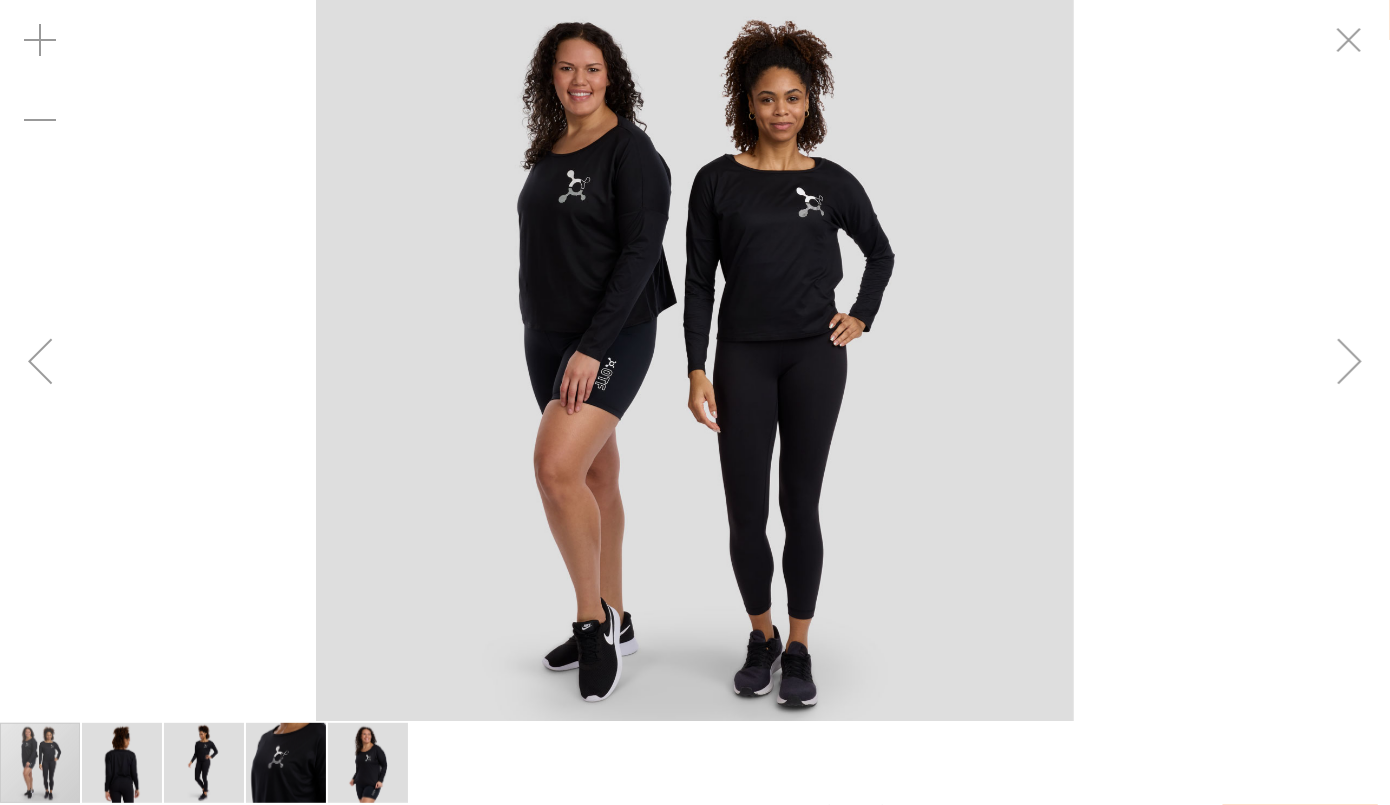 drag, startPoint x: 1320, startPoint y: 46, endPoint x: 1304, endPoint y: 54, distance: 17.888544 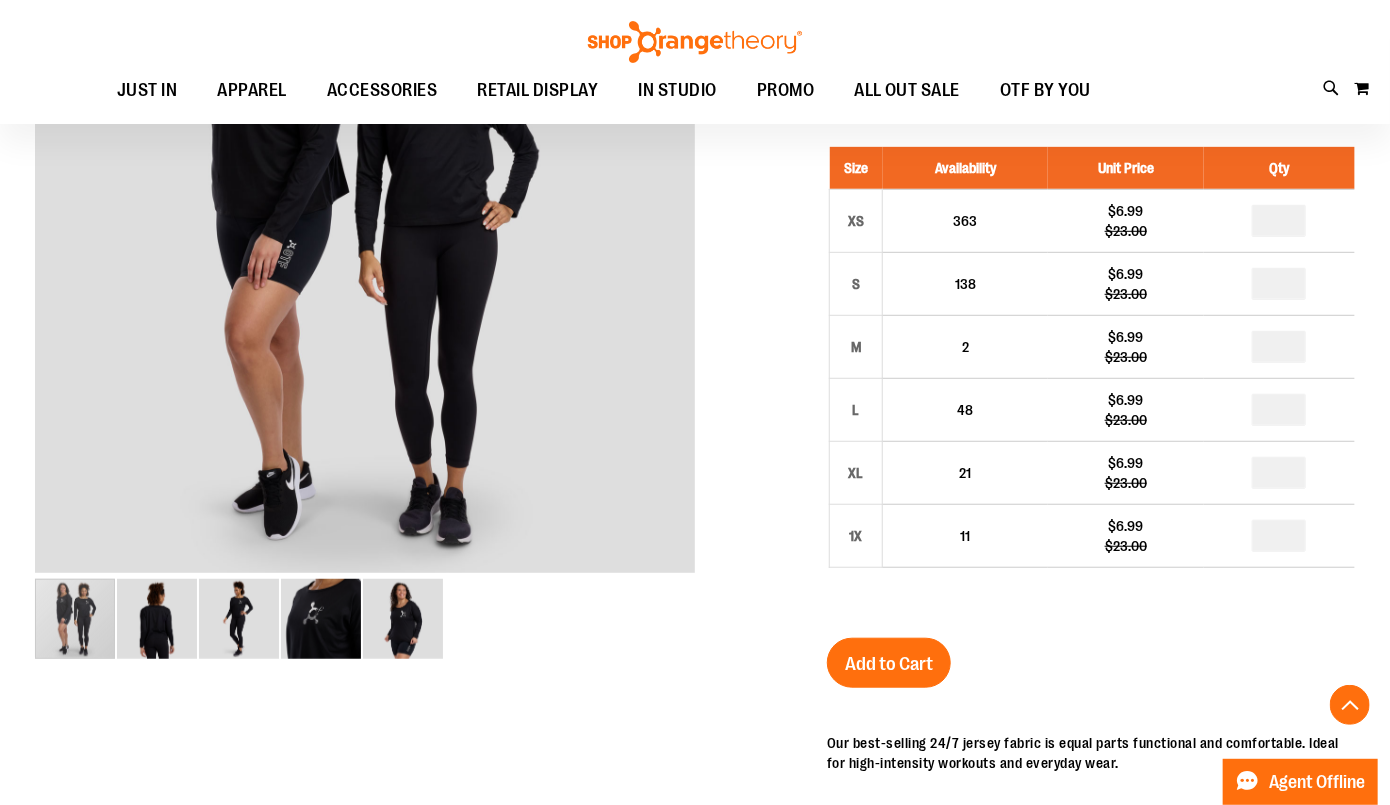scroll, scrollTop: 428, scrollLeft: 0, axis: vertical 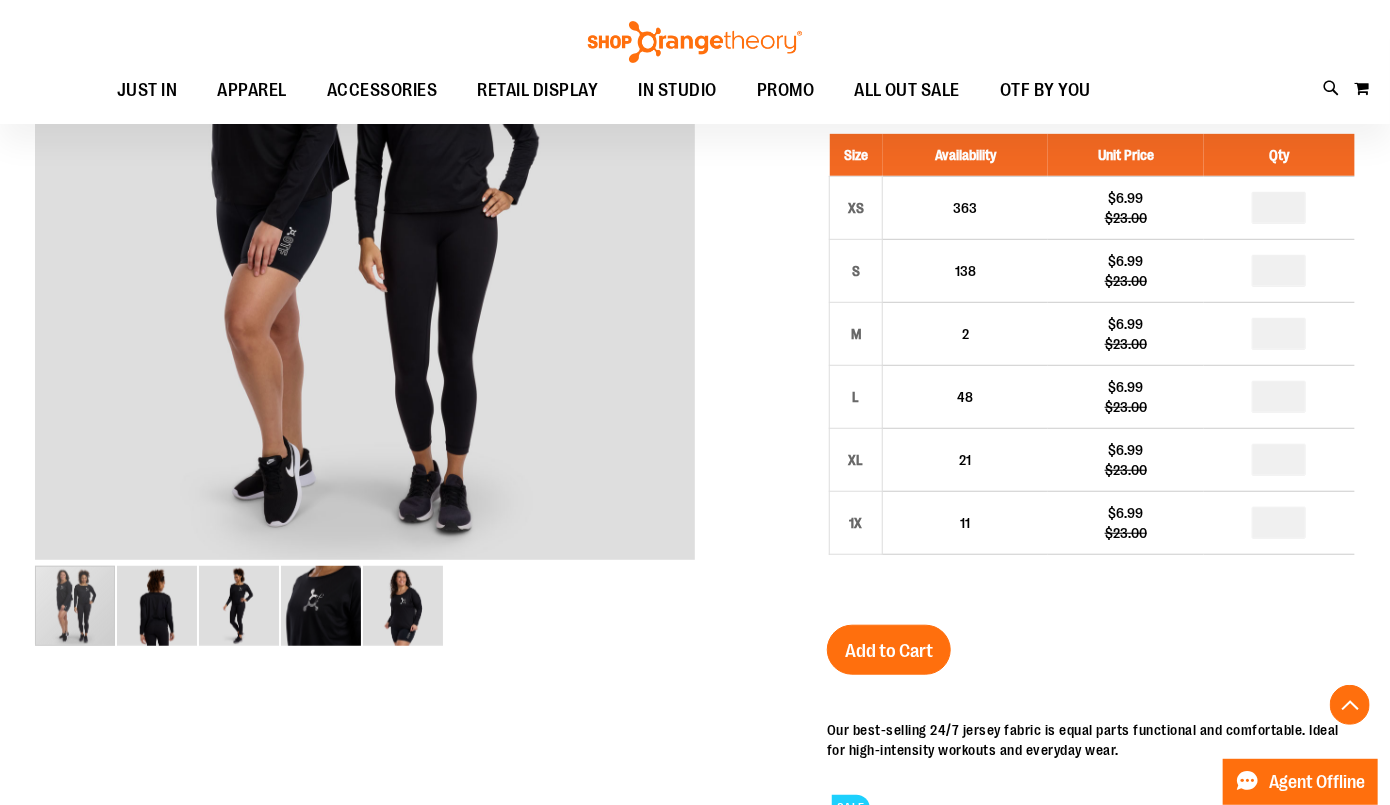 drag, startPoint x: 852, startPoint y: 654, endPoint x: 863, endPoint y: 659, distance: 12.083046 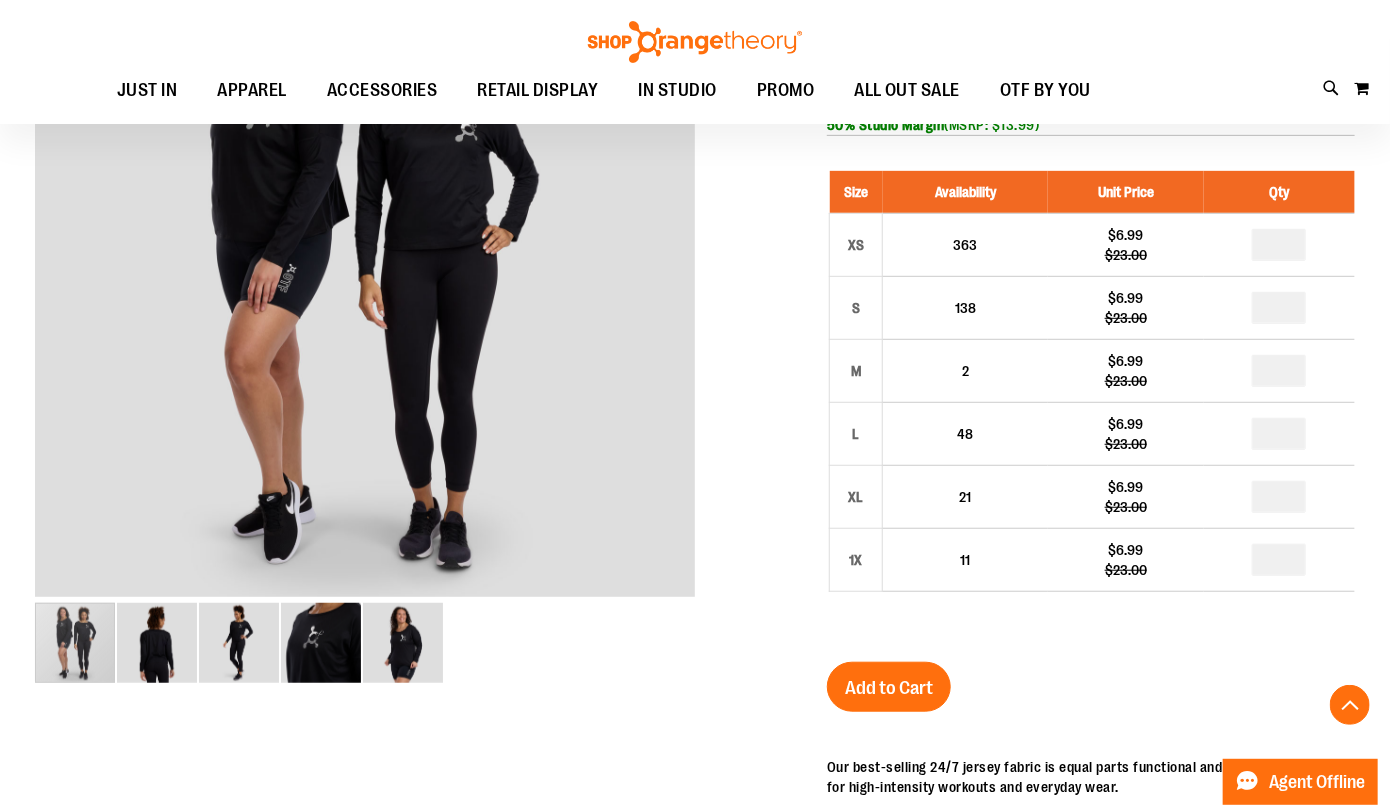scroll, scrollTop: 339, scrollLeft: 0, axis: vertical 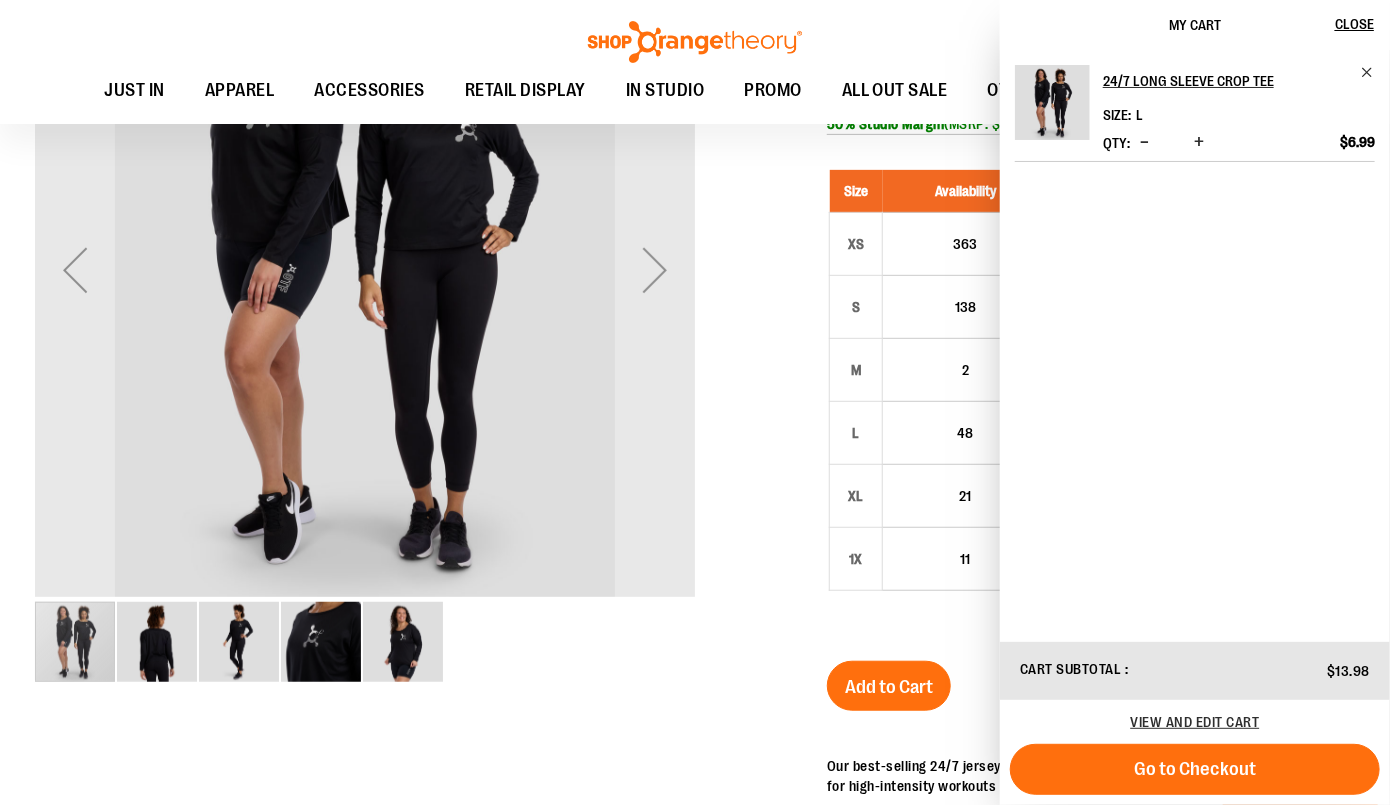 click at bounding box center (365, 642) 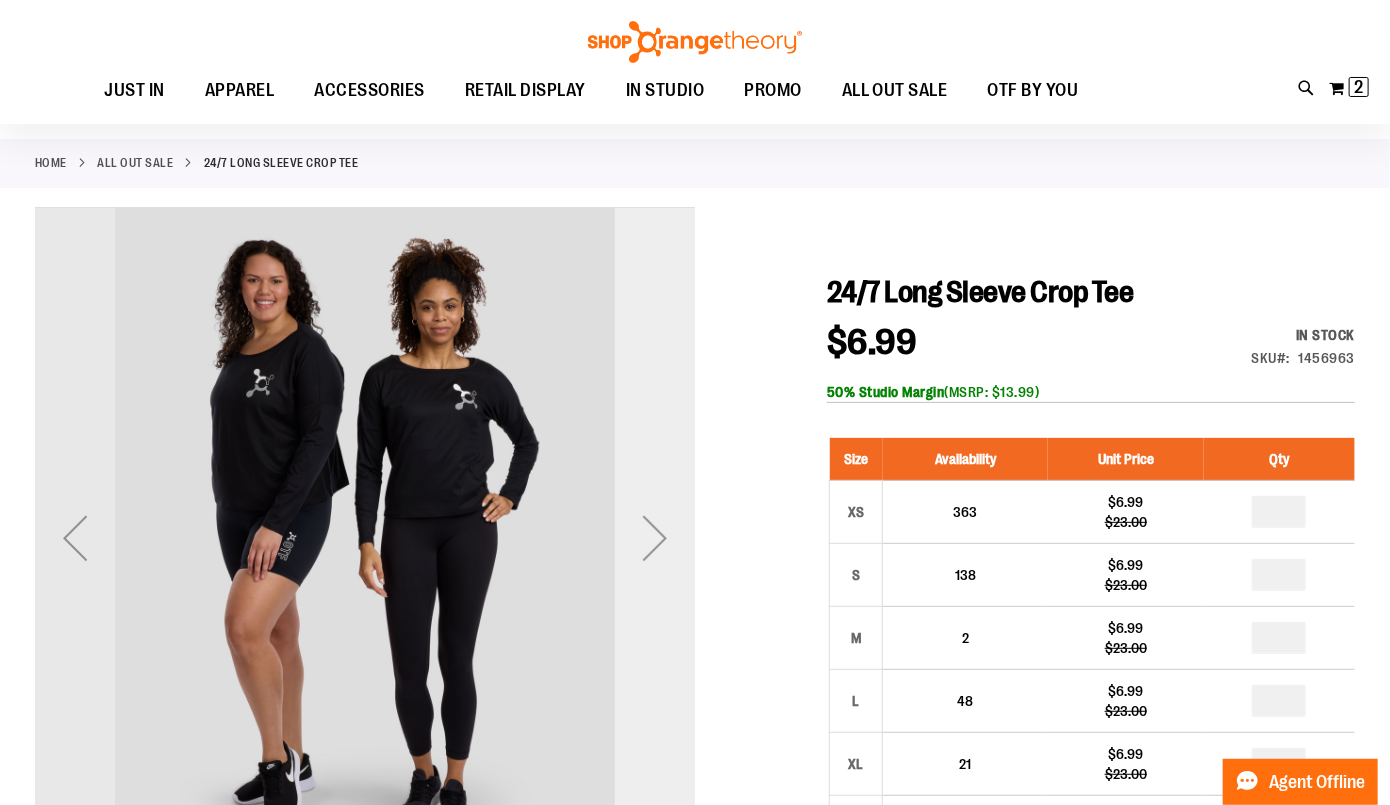 scroll, scrollTop: 73, scrollLeft: 0, axis: vertical 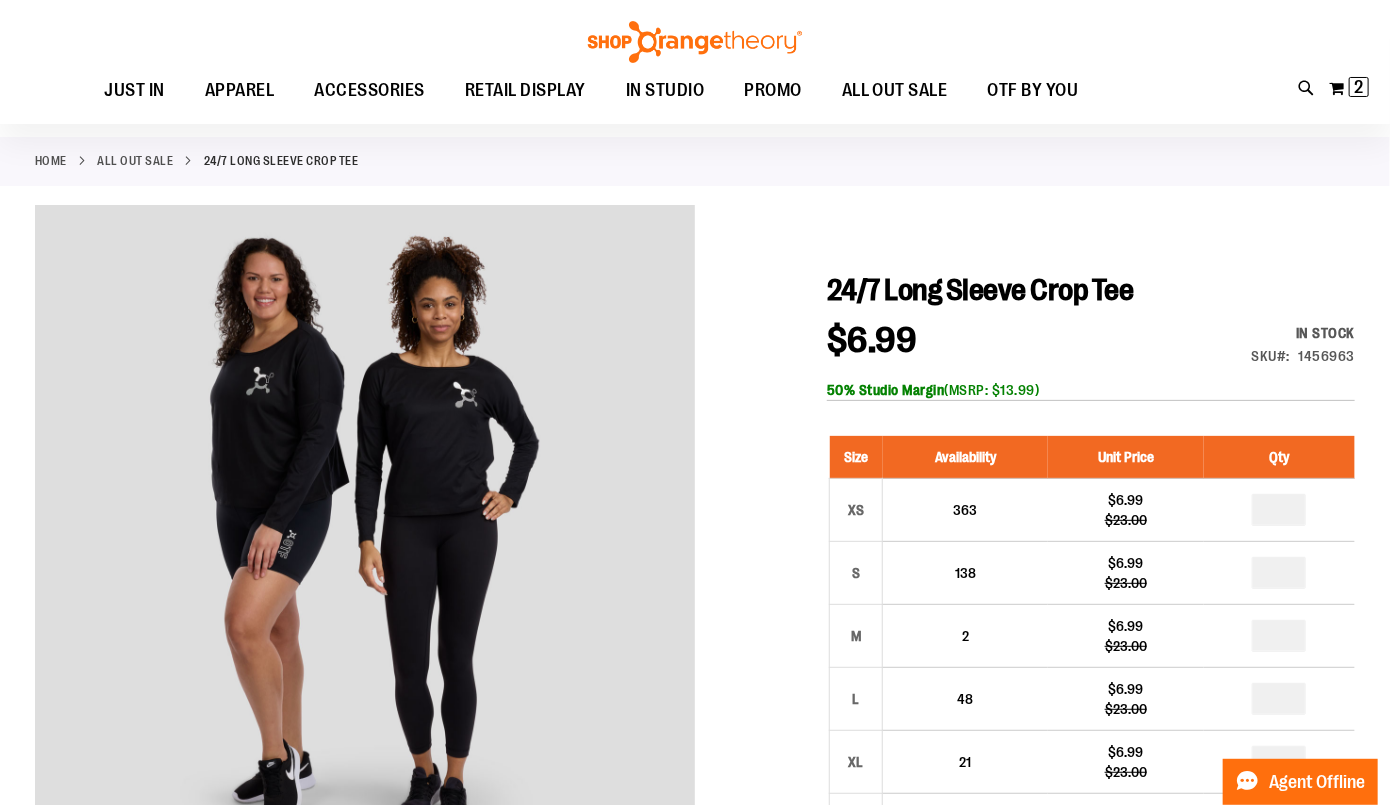 click on "ALL OUT SALE" at bounding box center (136, 161) 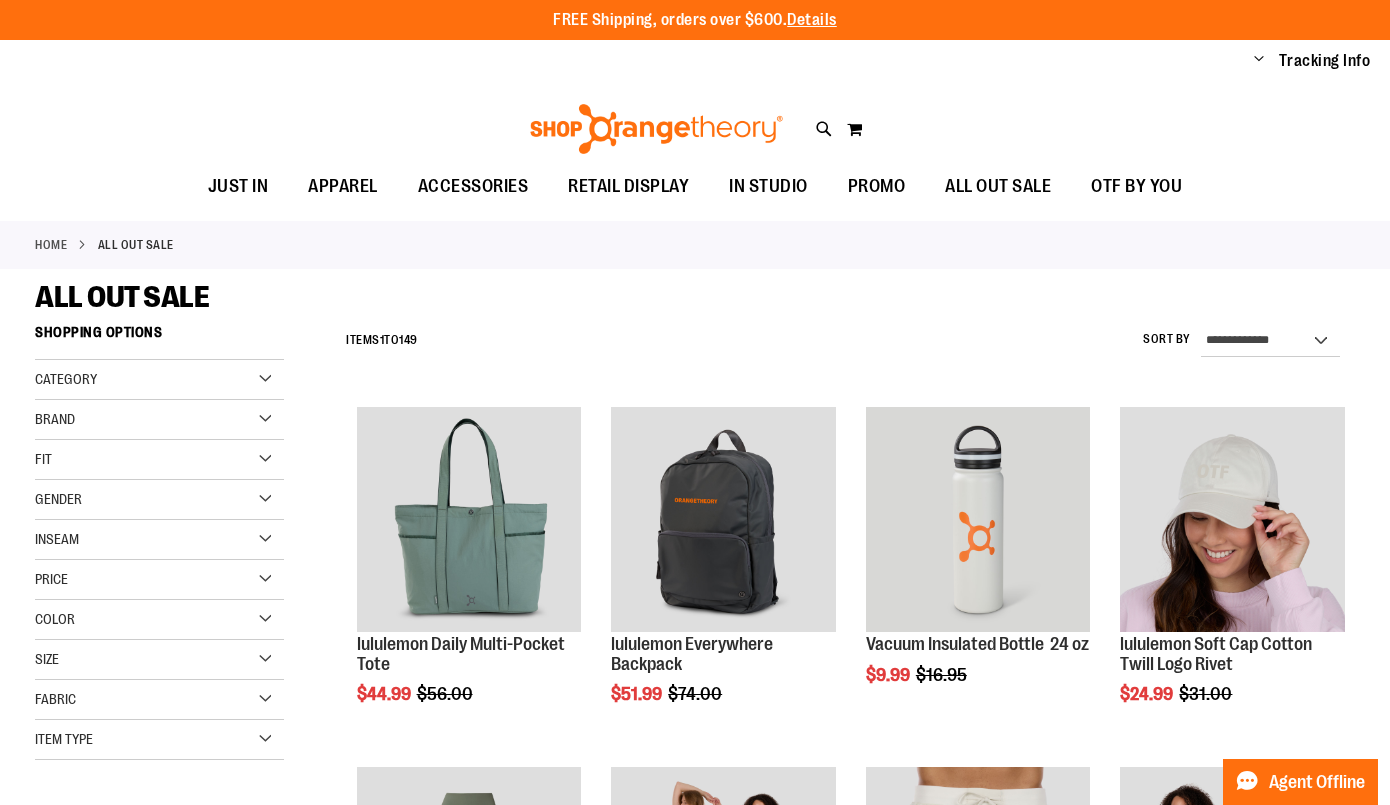 scroll, scrollTop: 0, scrollLeft: 0, axis: both 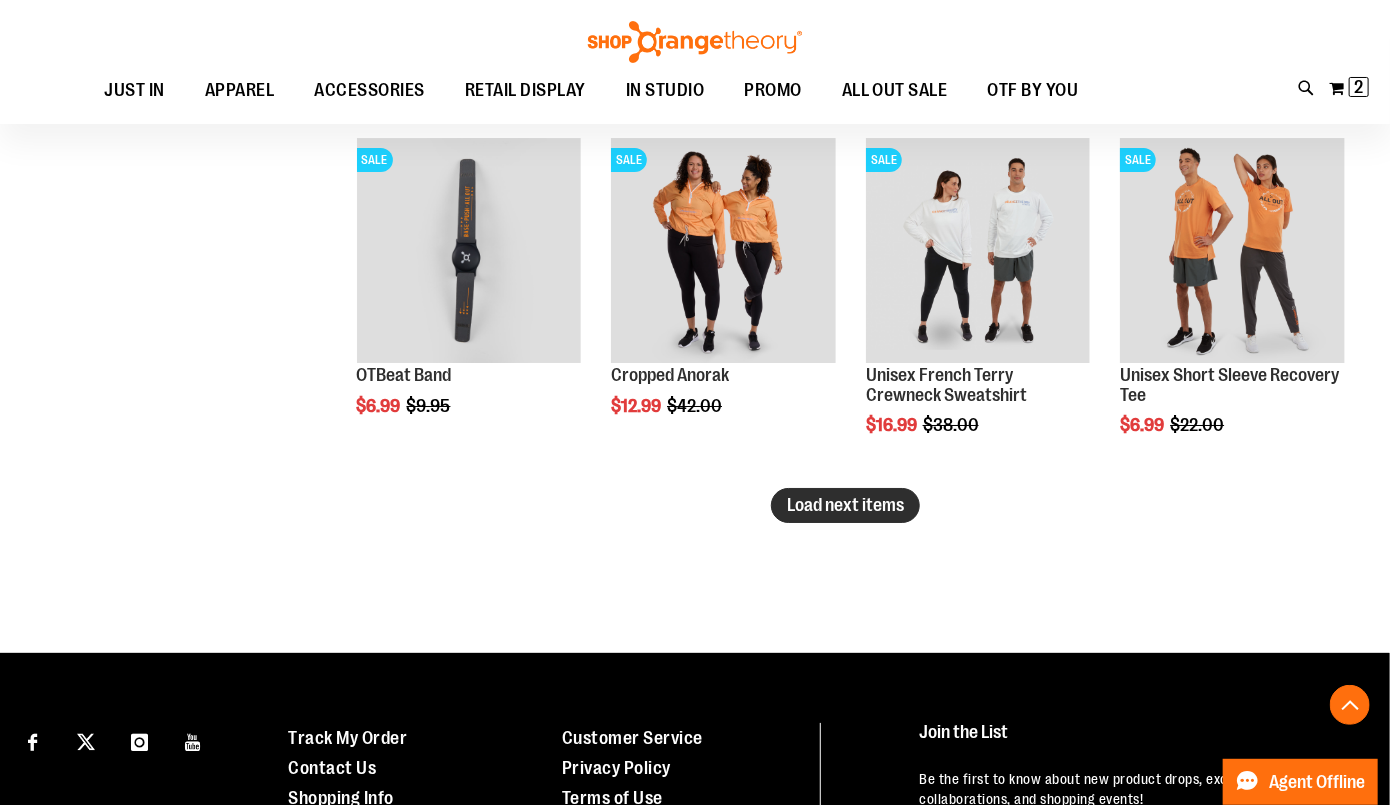 type on "**********" 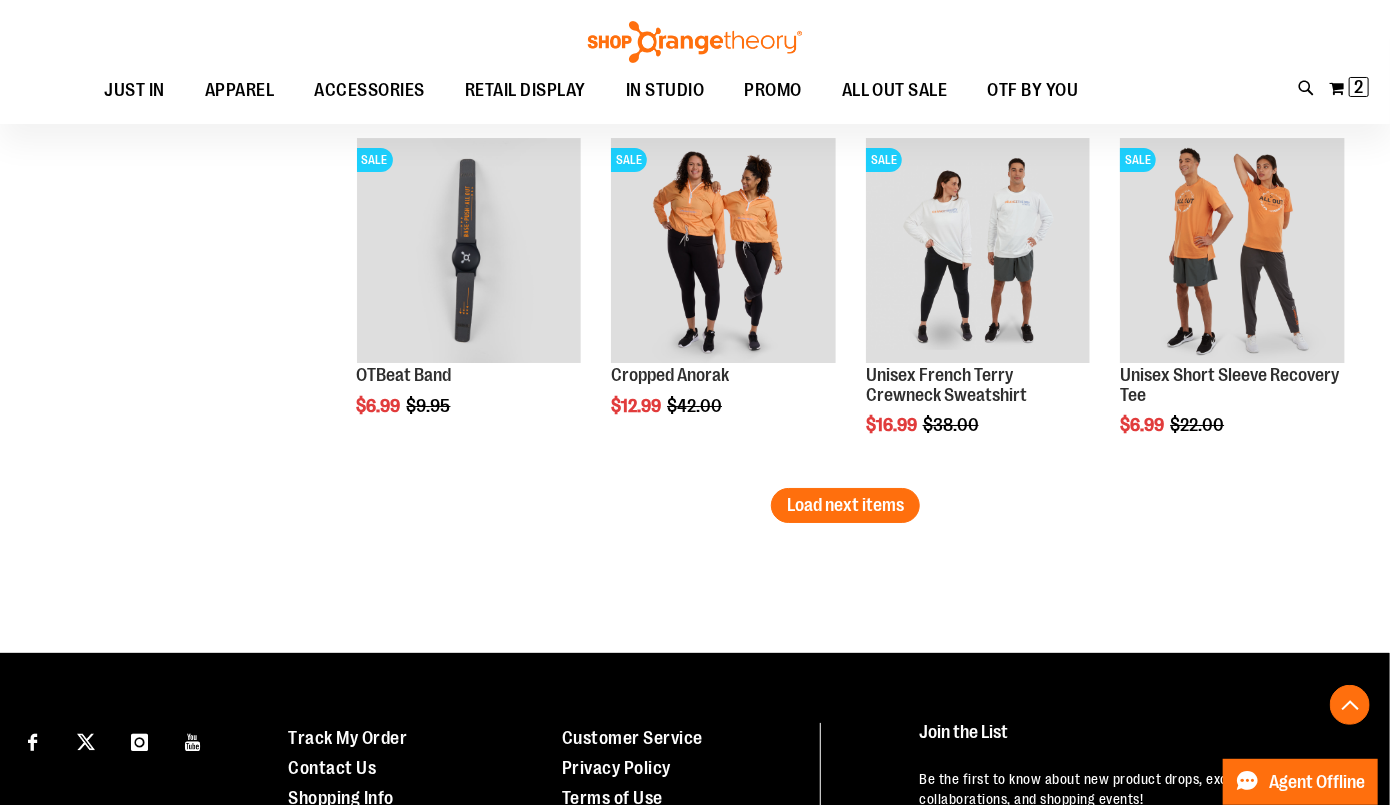 click on "Load next items" at bounding box center (845, 505) 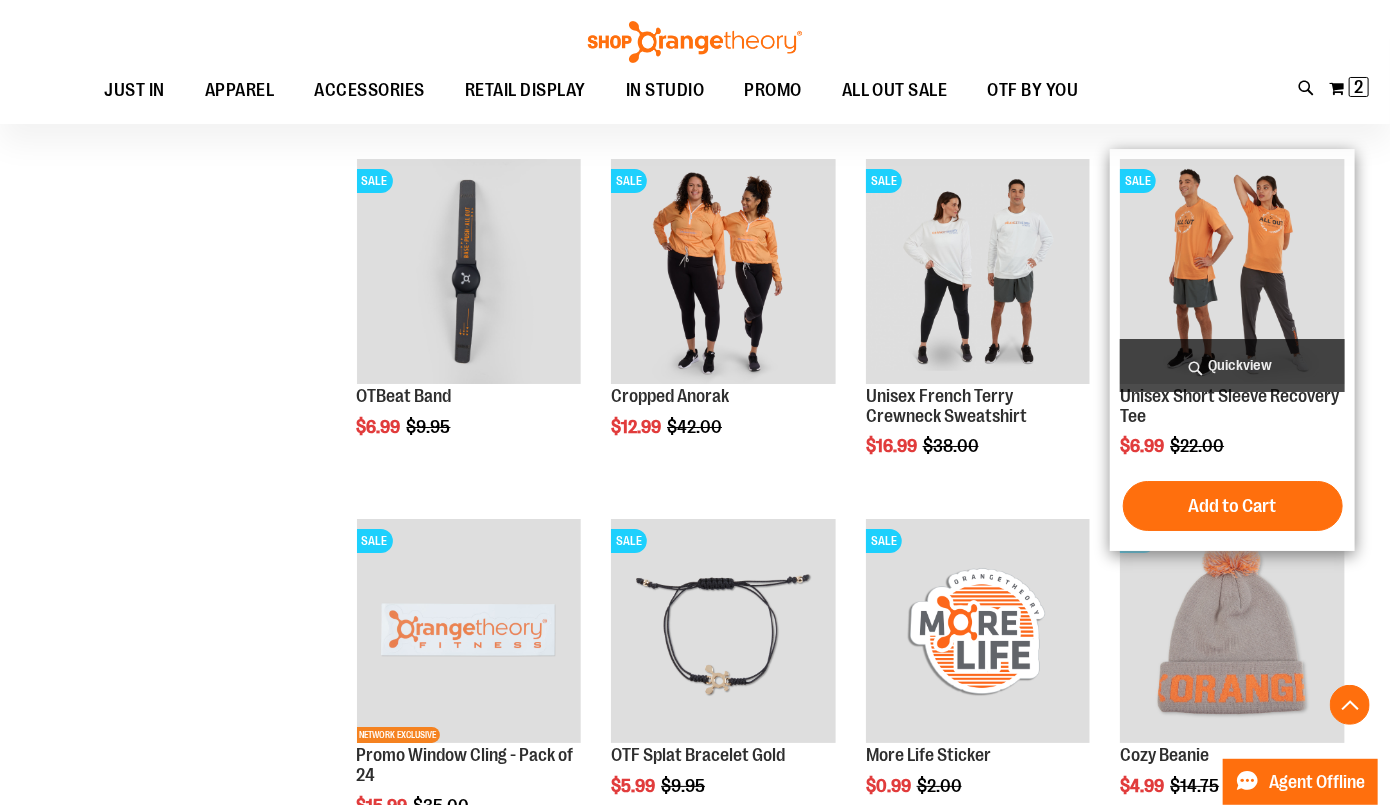 scroll, scrollTop: 3114, scrollLeft: 0, axis: vertical 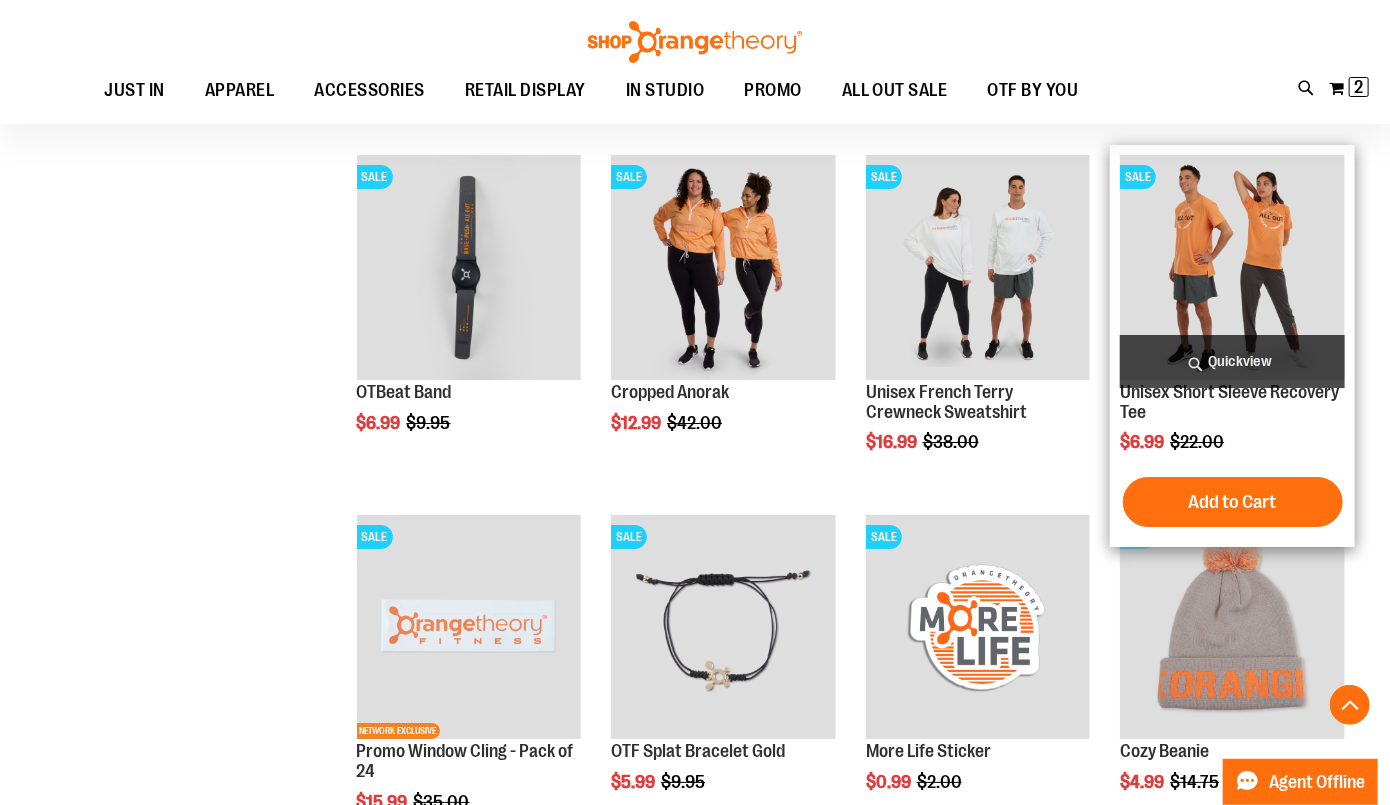 click at bounding box center (1232, 267) 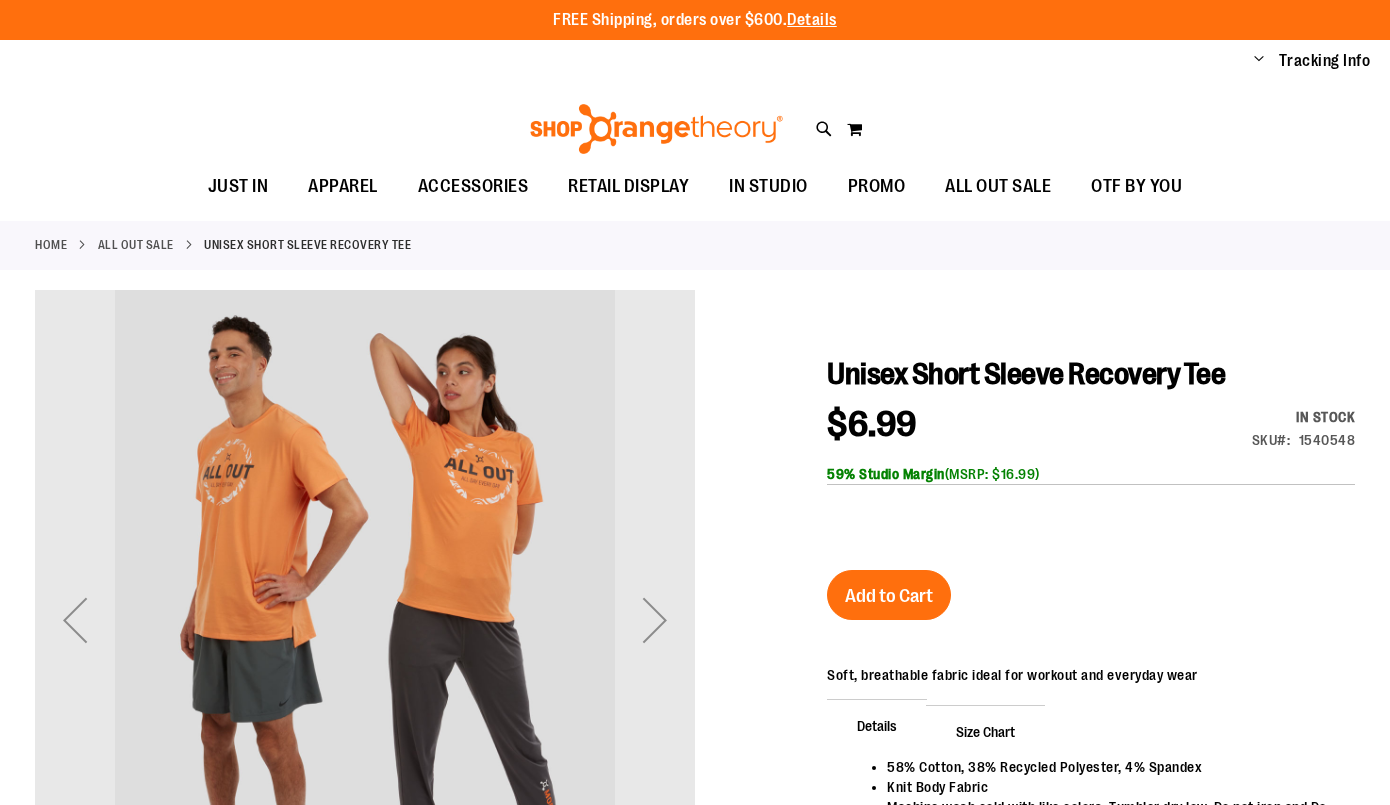 scroll, scrollTop: 0, scrollLeft: 0, axis: both 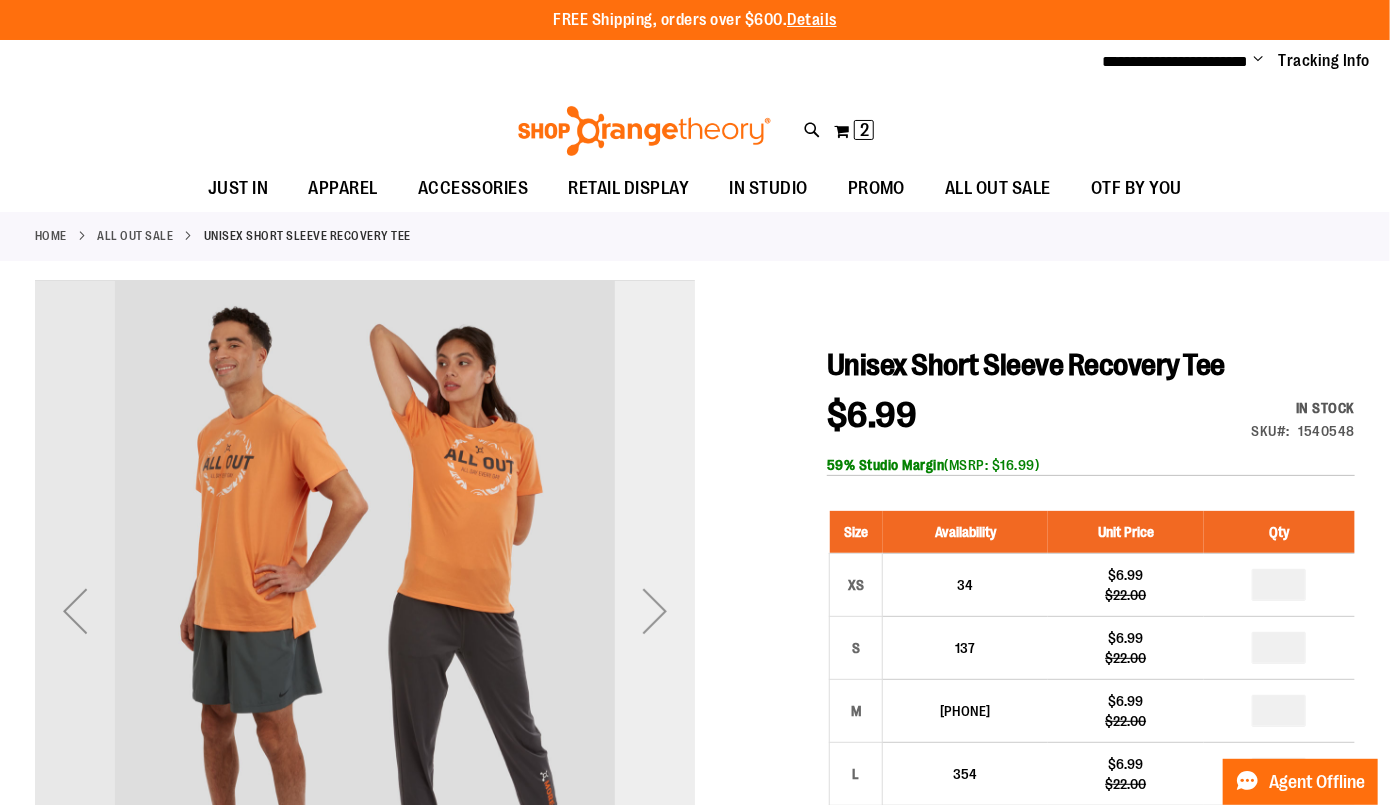 type on "**********" 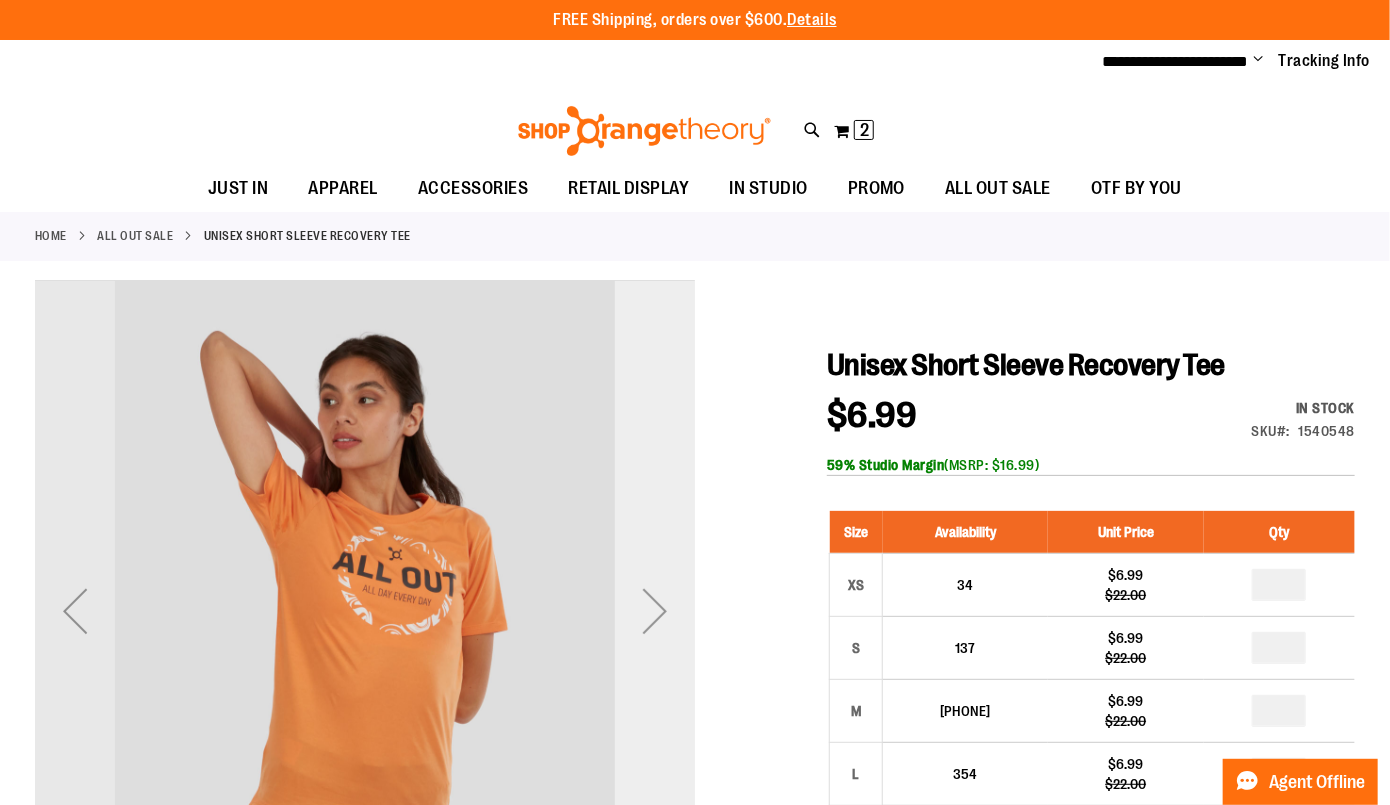 click at bounding box center (655, 611) 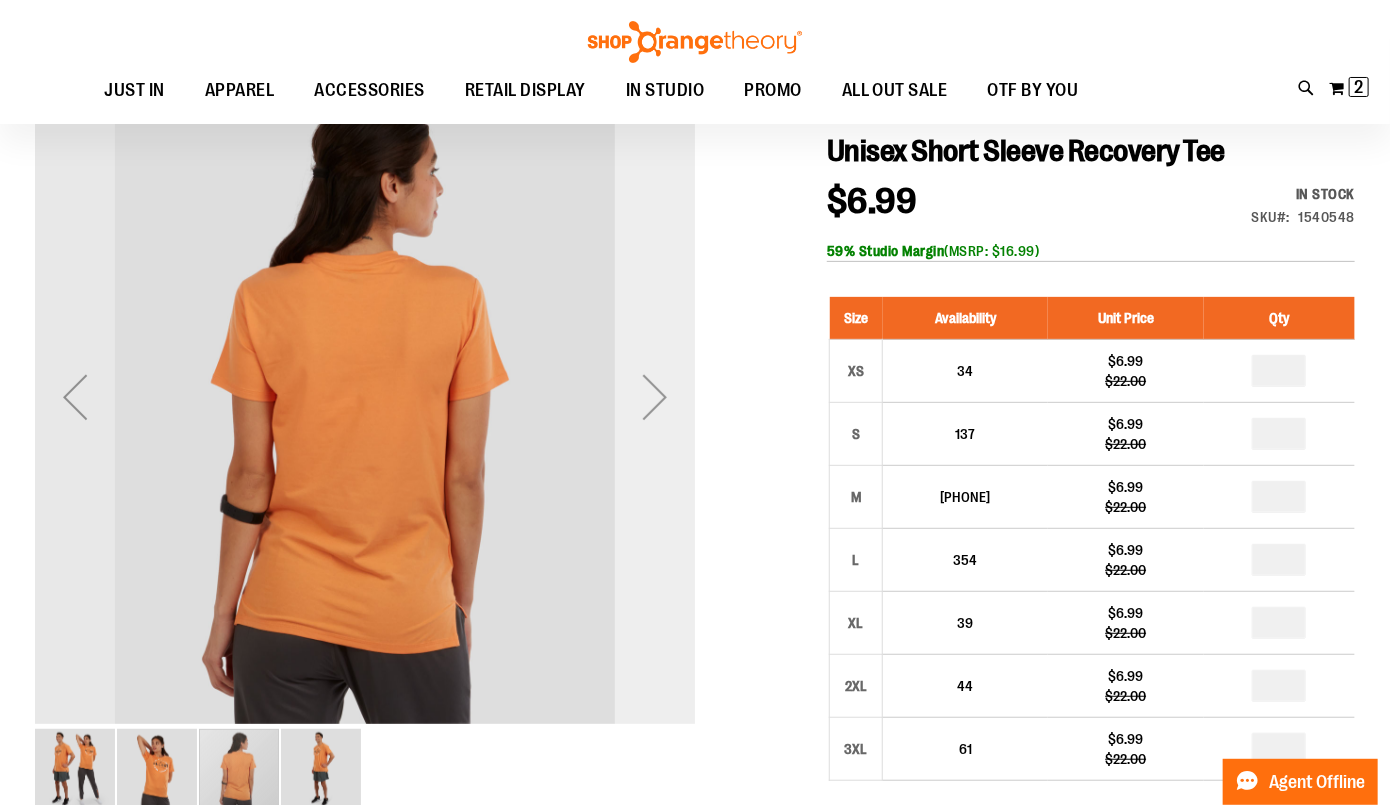 scroll, scrollTop: 163, scrollLeft: 0, axis: vertical 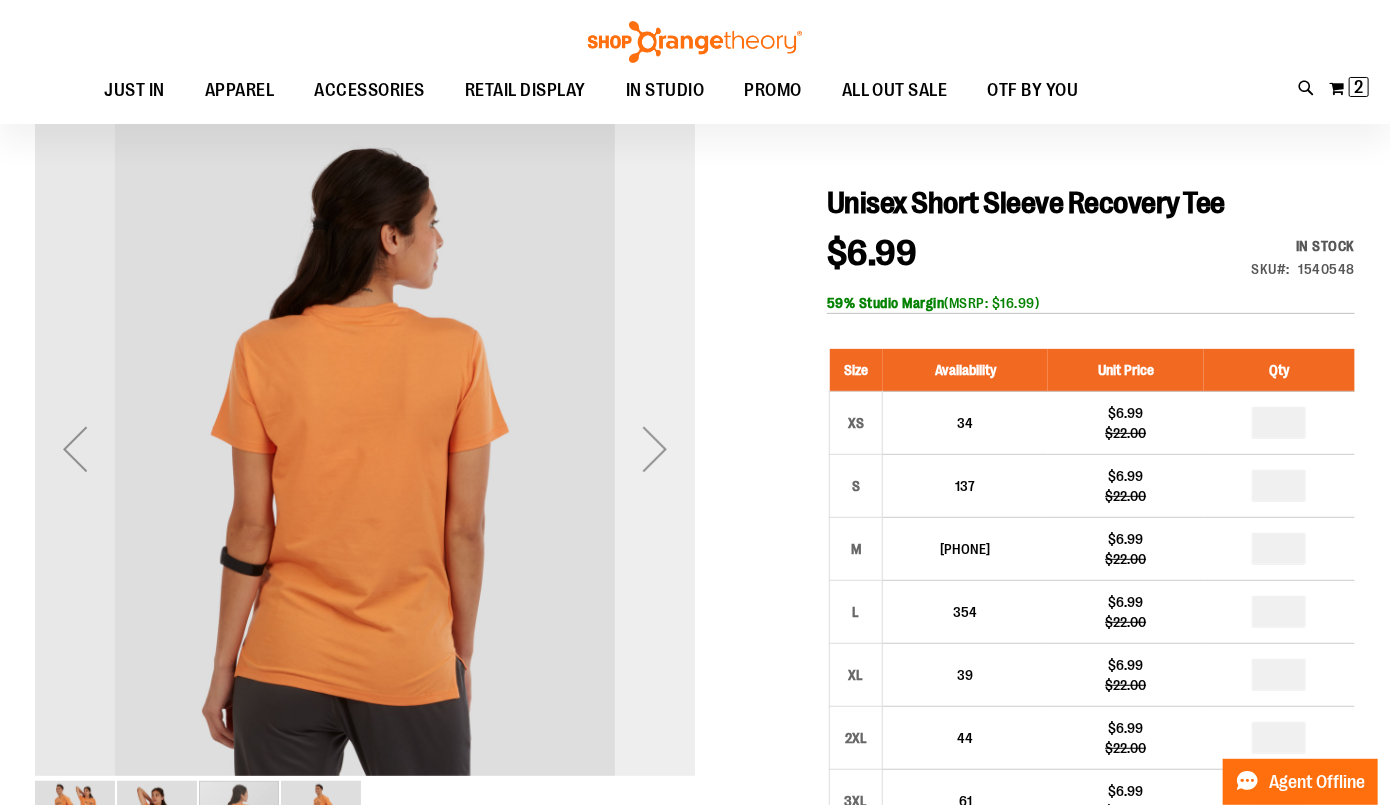 click at bounding box center (655, 449) 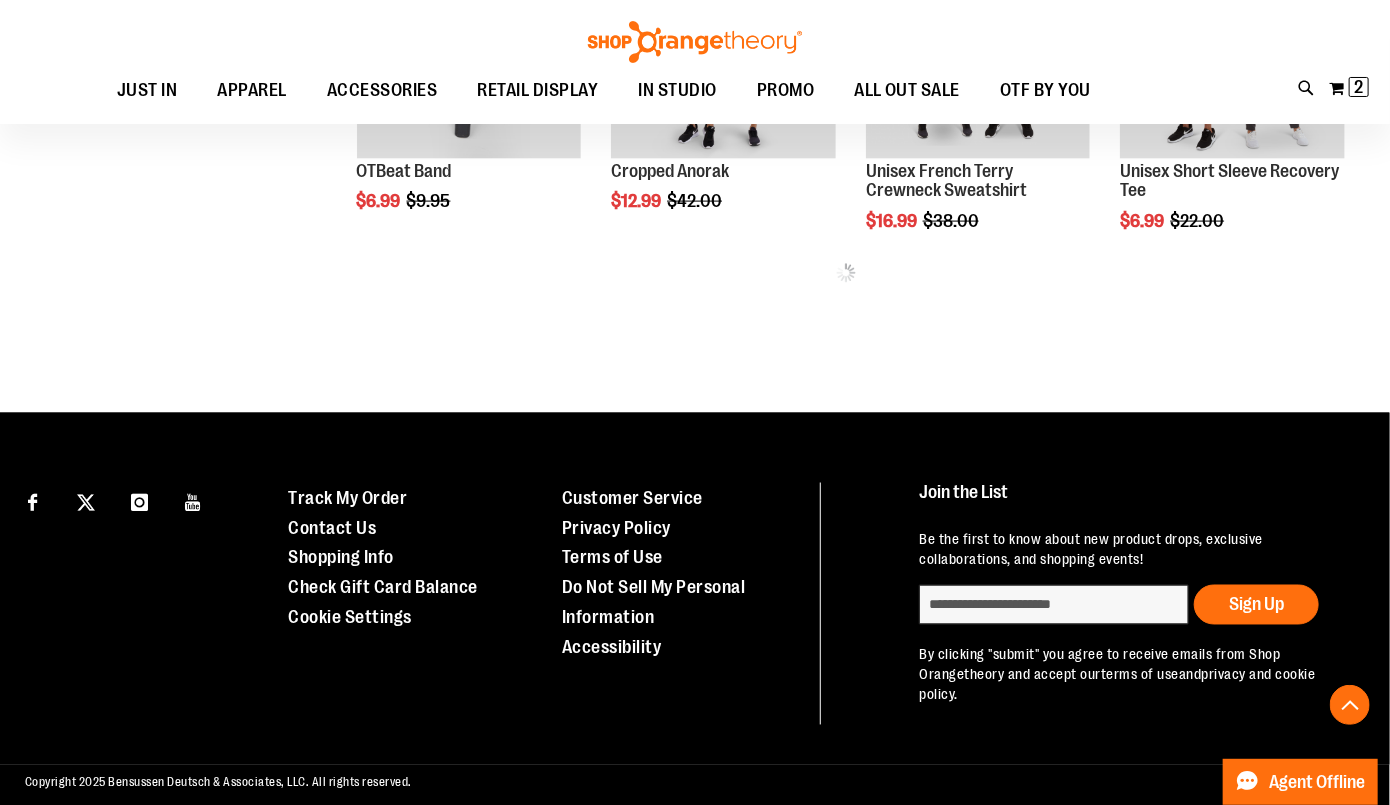 scroll, scrollTop: 981, scrollLeft: 0, axis: vertical 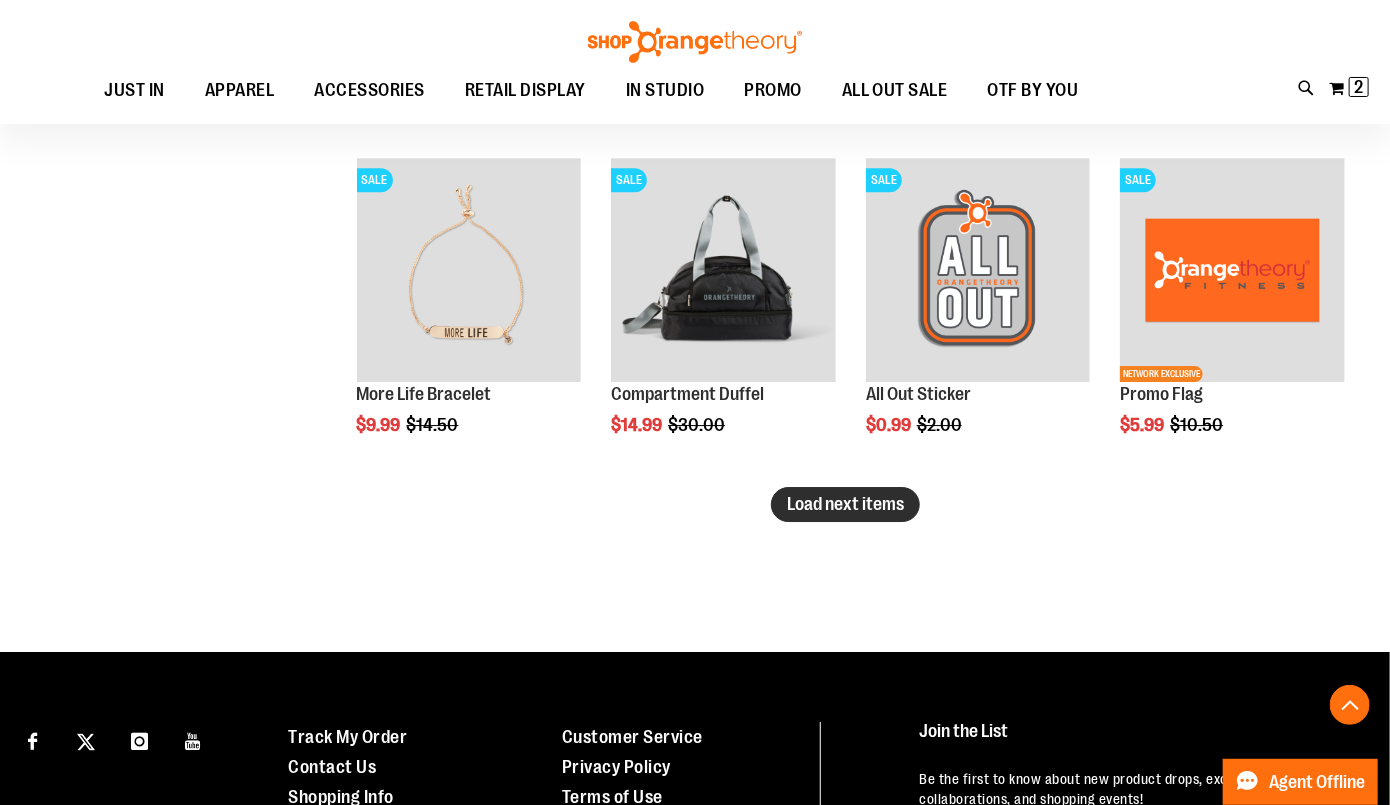type on "**********" 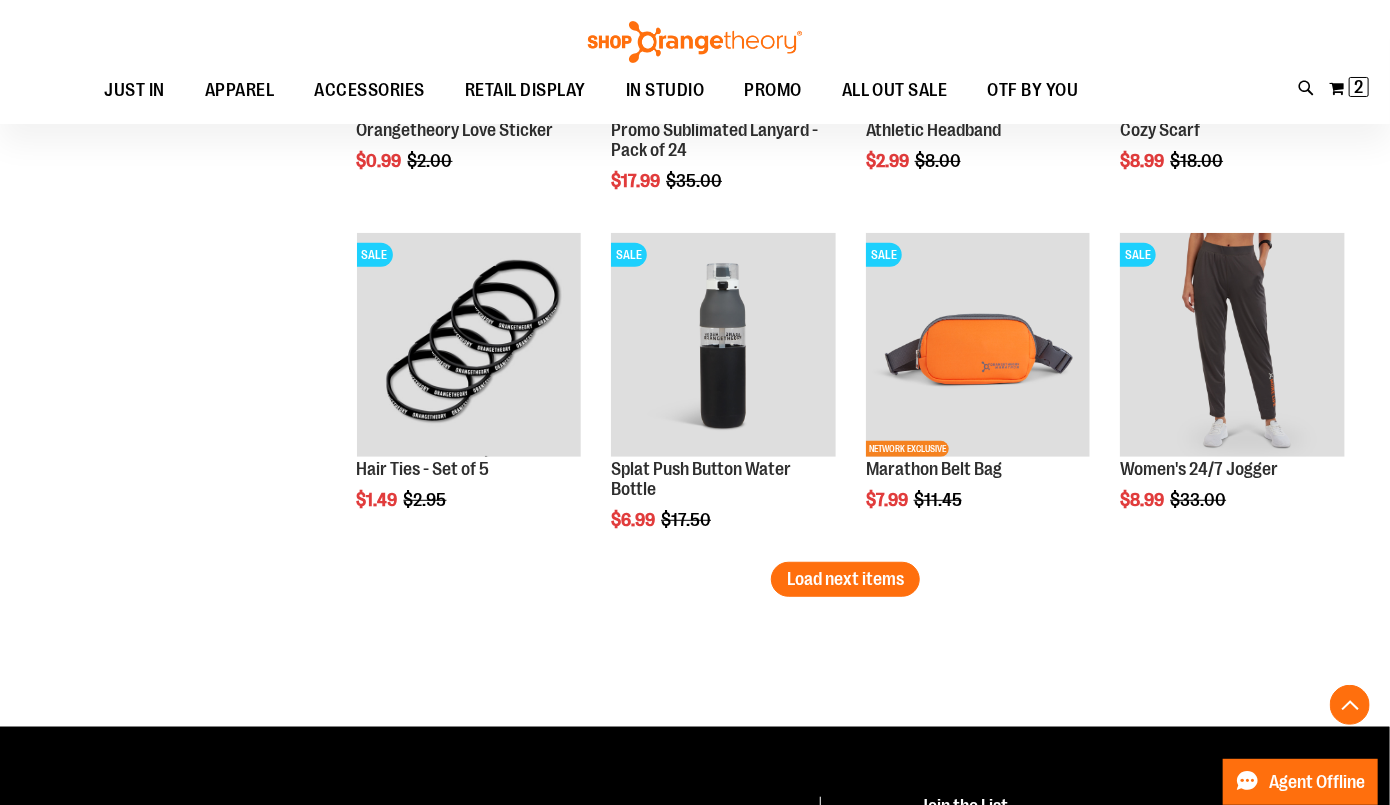 scroll, scrollTop: 3740, scrollLeft: 0, axis: vertical 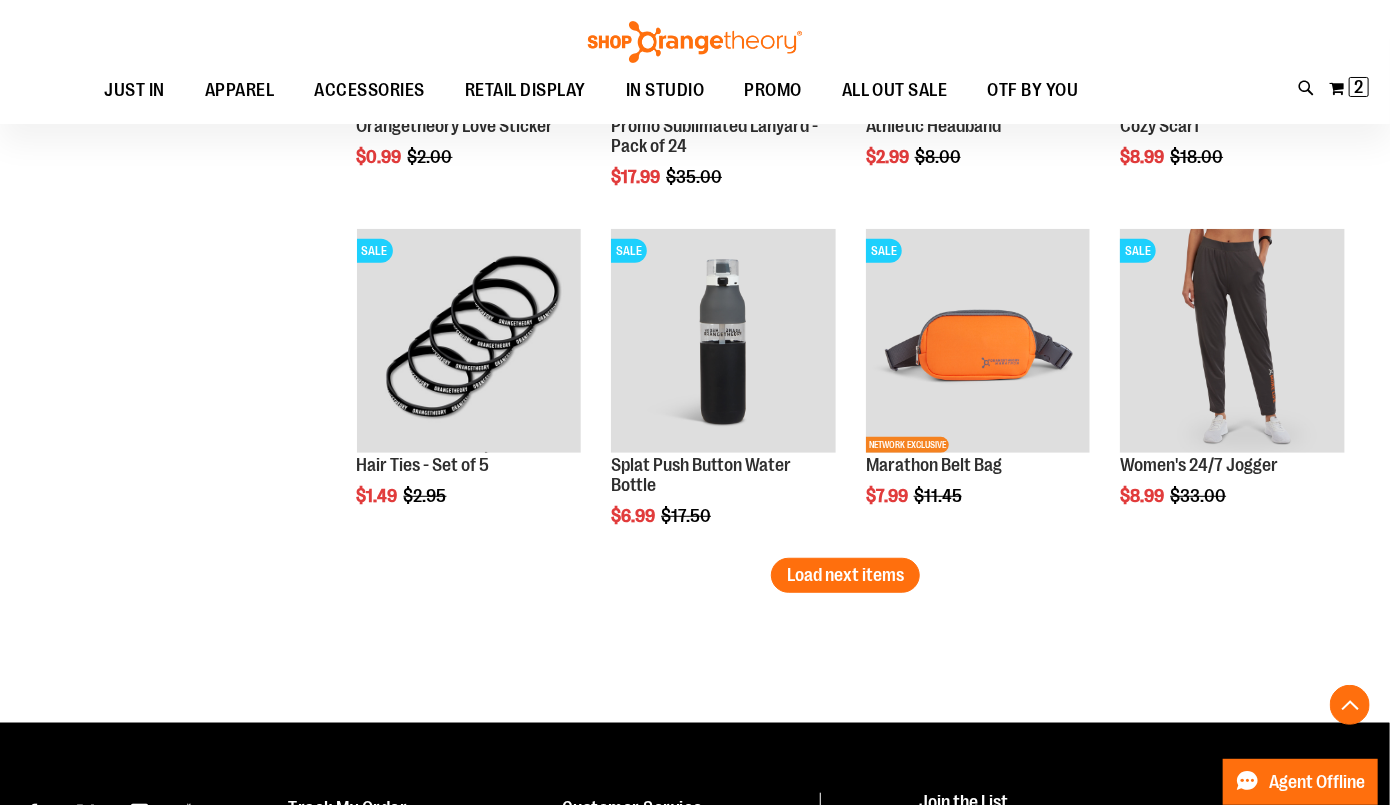click on "**********" at bounding box center (845, -1502) 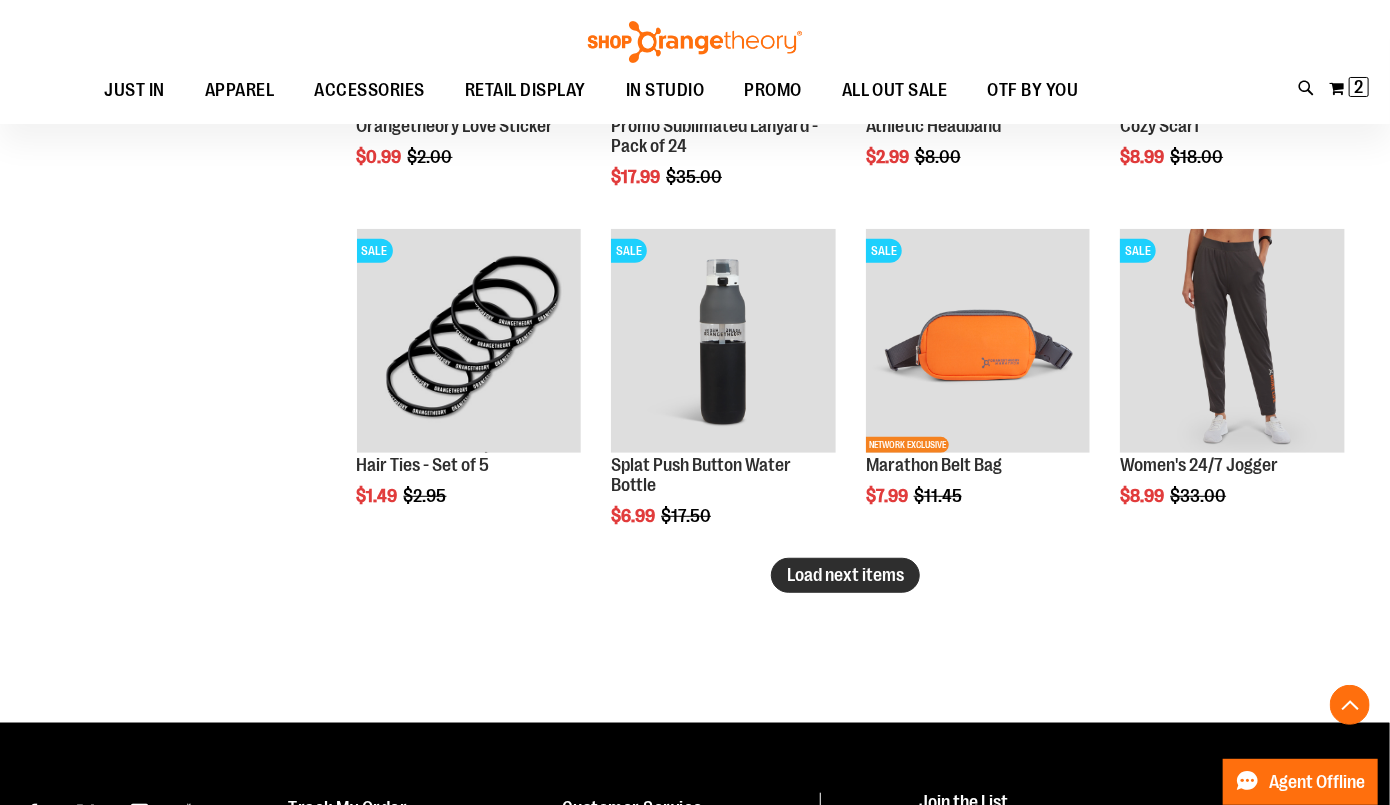 click on "Load next items" at bounding box center [845, 575] 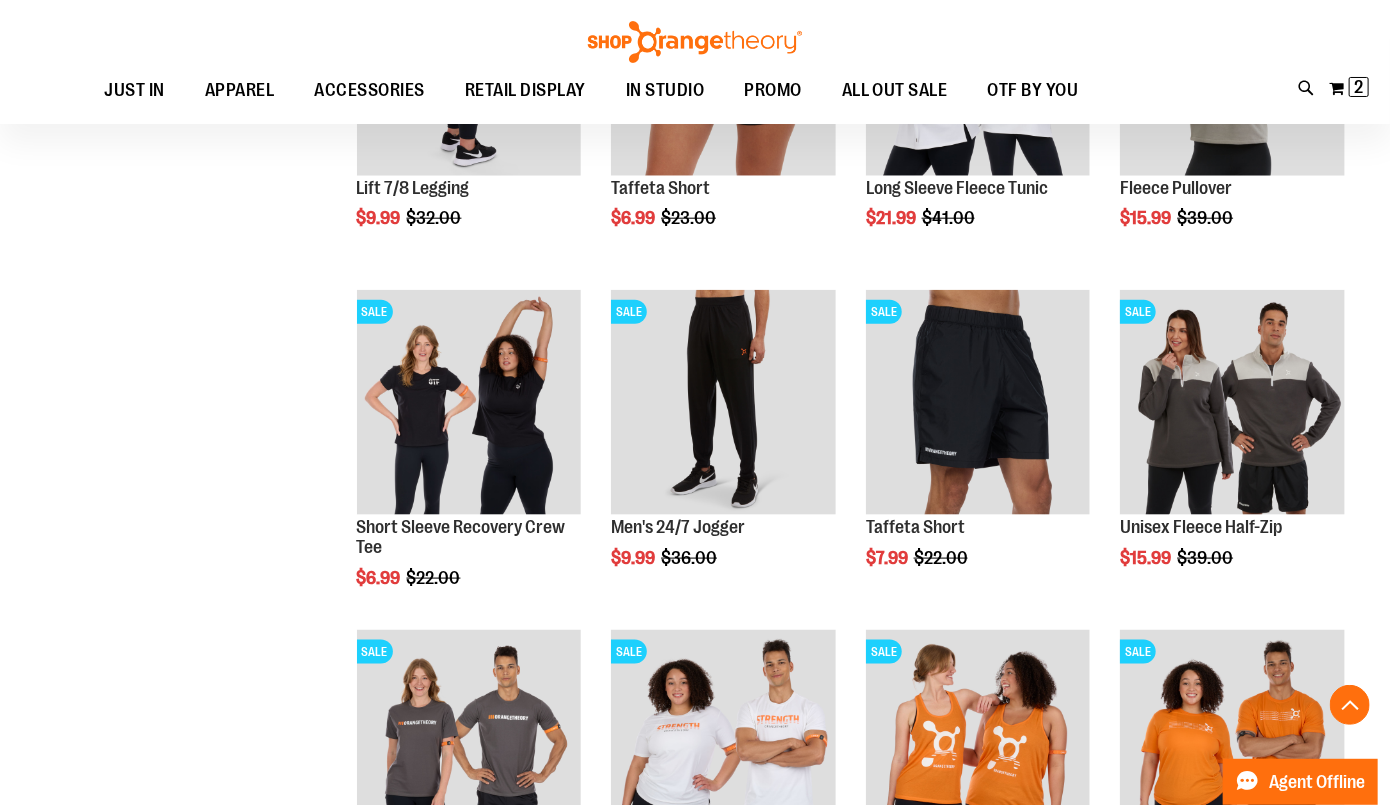 scroll, scrollTop: 4353, scrollLeft: 0, axis: vertical 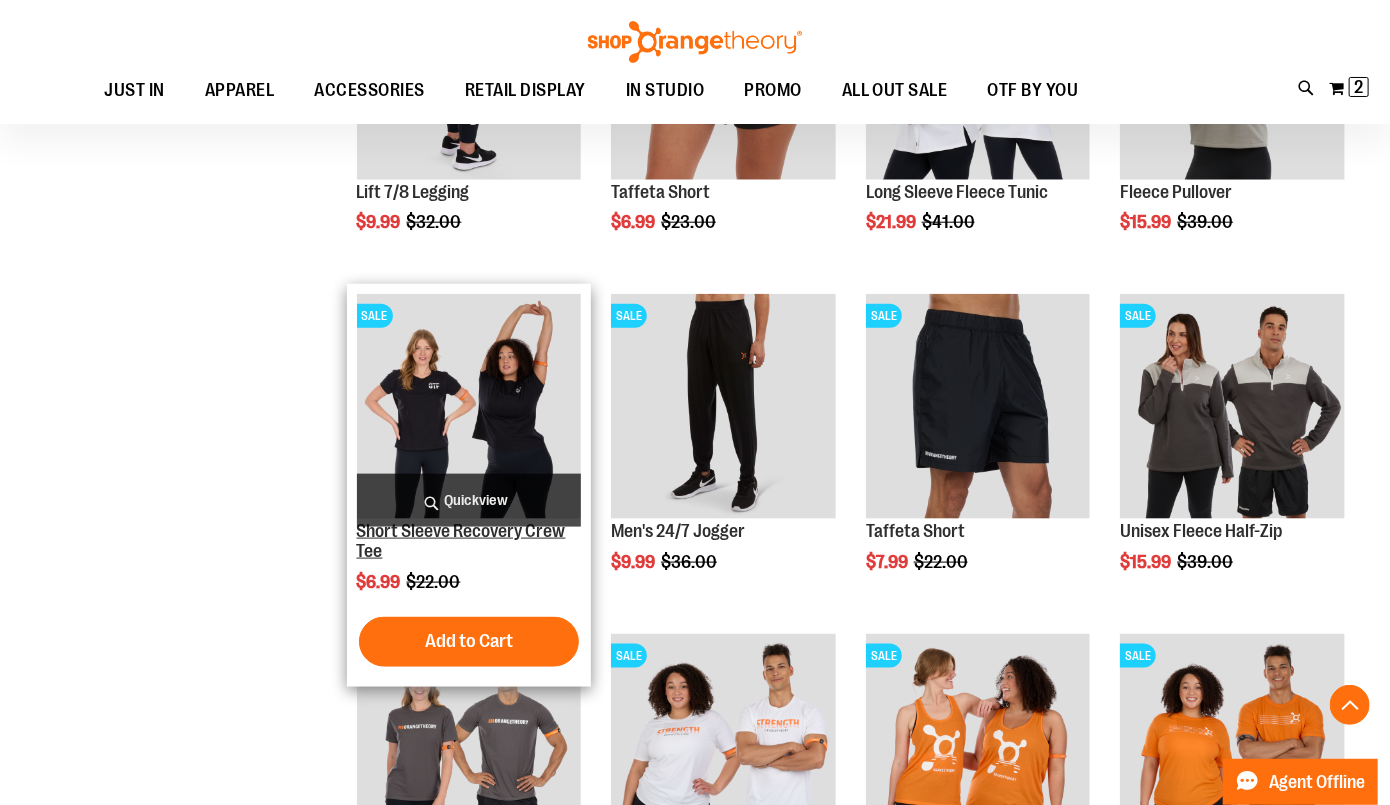 click on "Short Sleeve Recovery Crew Tee" at bounding box center [461, 541] 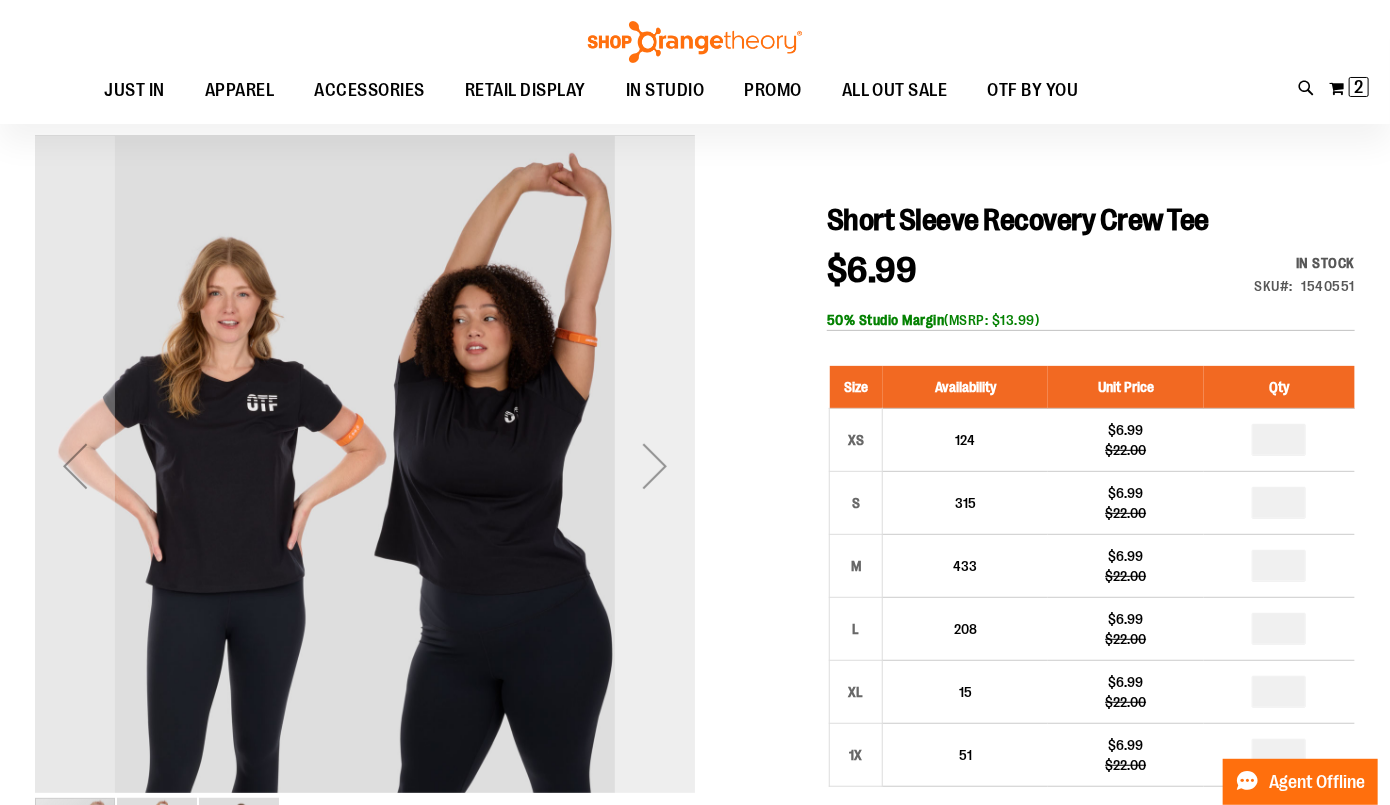 scroll, scrollTop: 141, scrollLeft: 0, axis: vertical 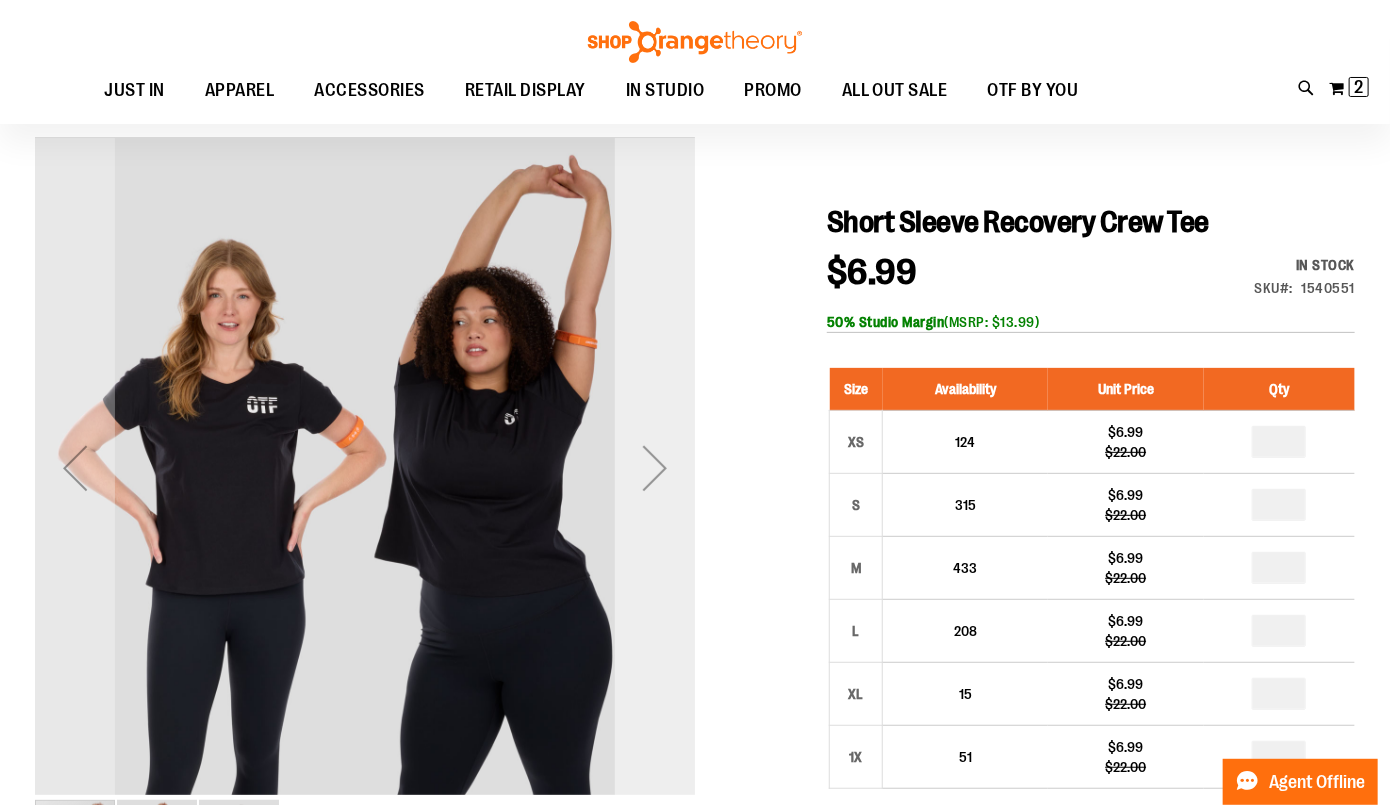 type on "**********" 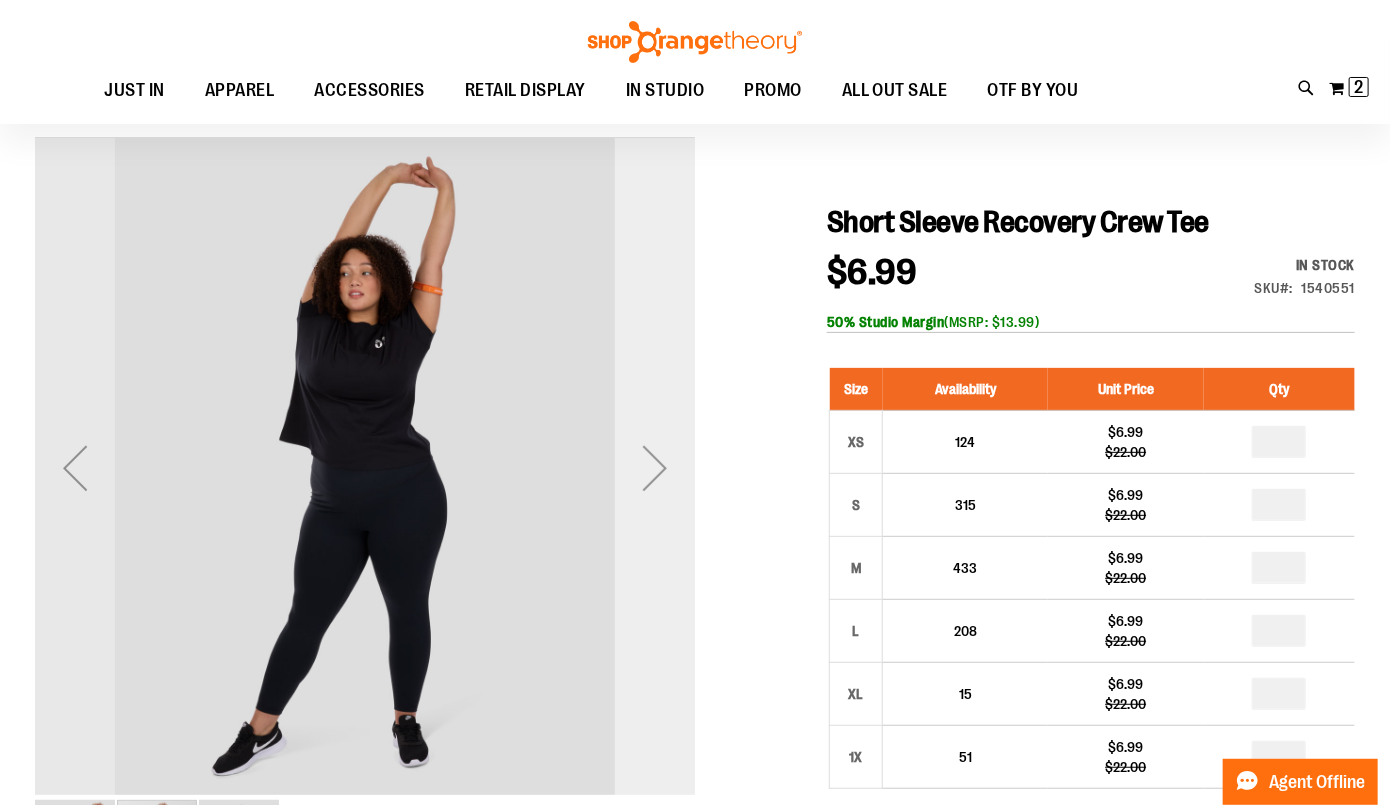 click at bounding box center (655, 468) 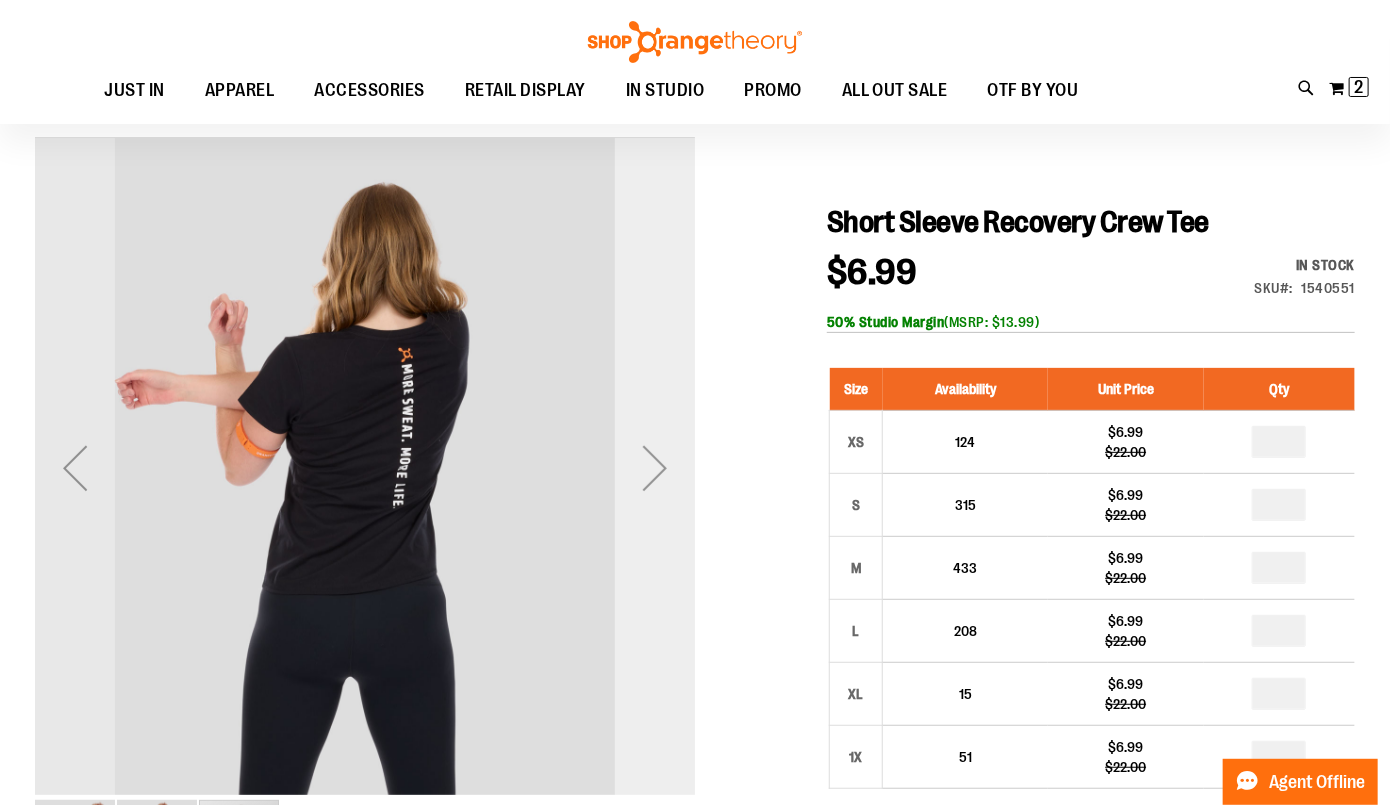click at bounding box center [655, 468] 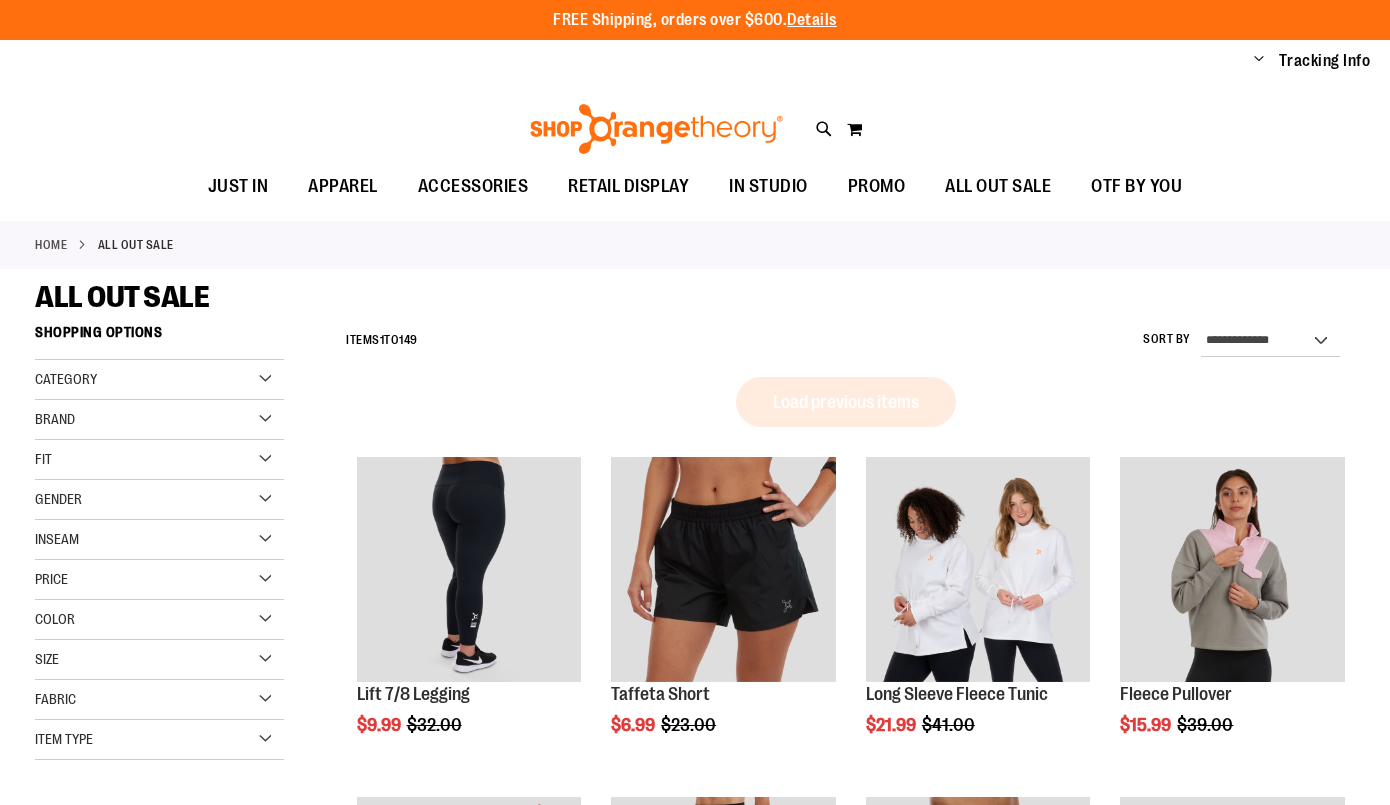 scroll, scrollTop: 0, scrollLeft: 0, axis: both 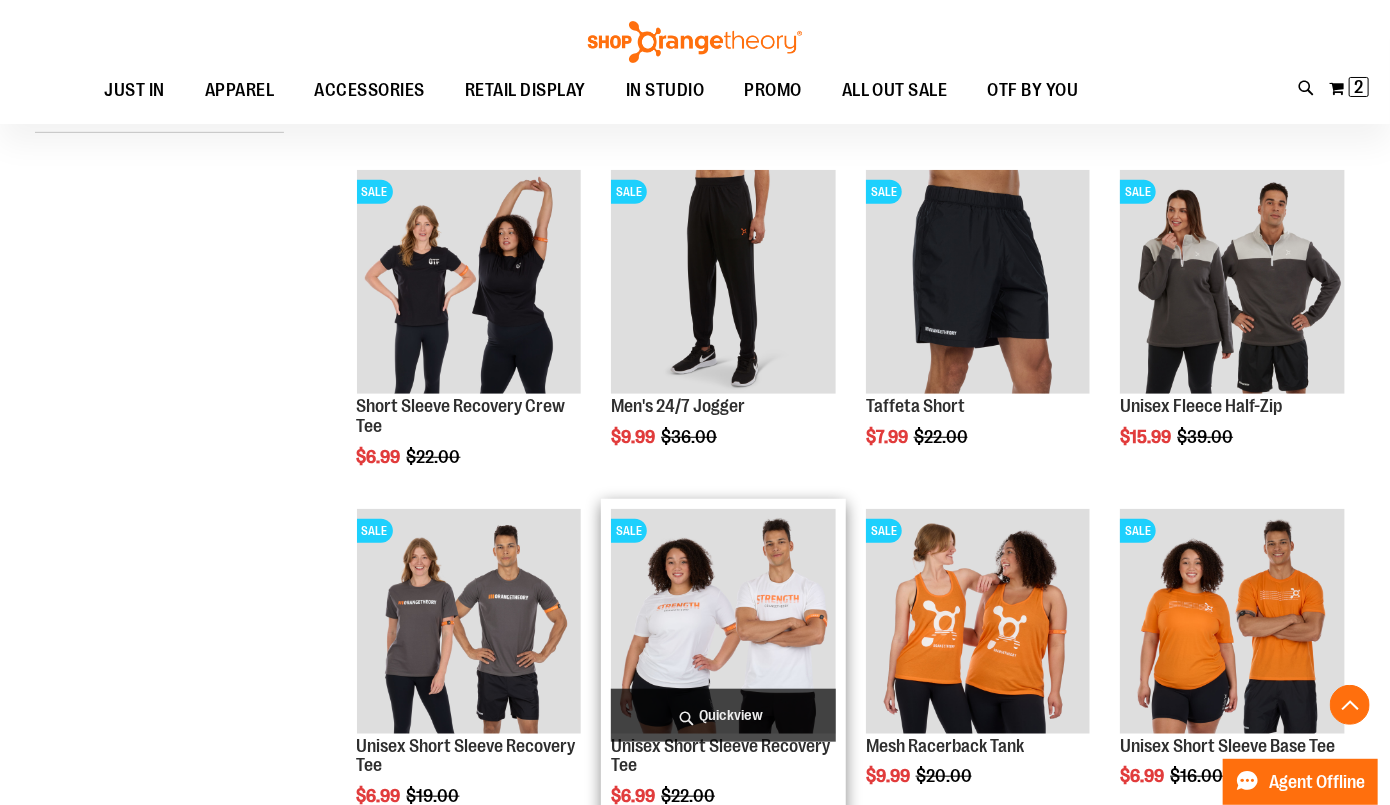 type on "**********" 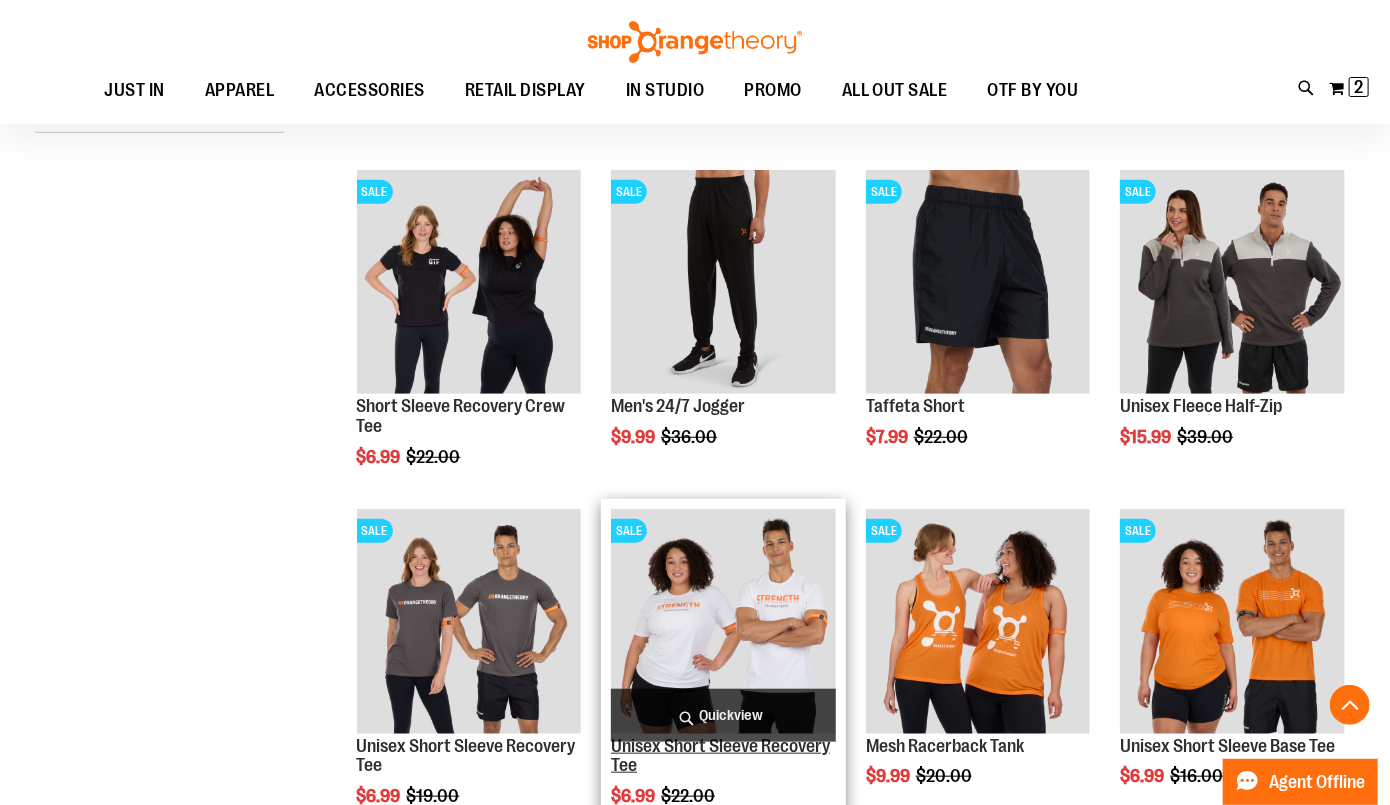click on "Unisex Short Sleeve Recovery Tee" at bounding box center (720, 756) 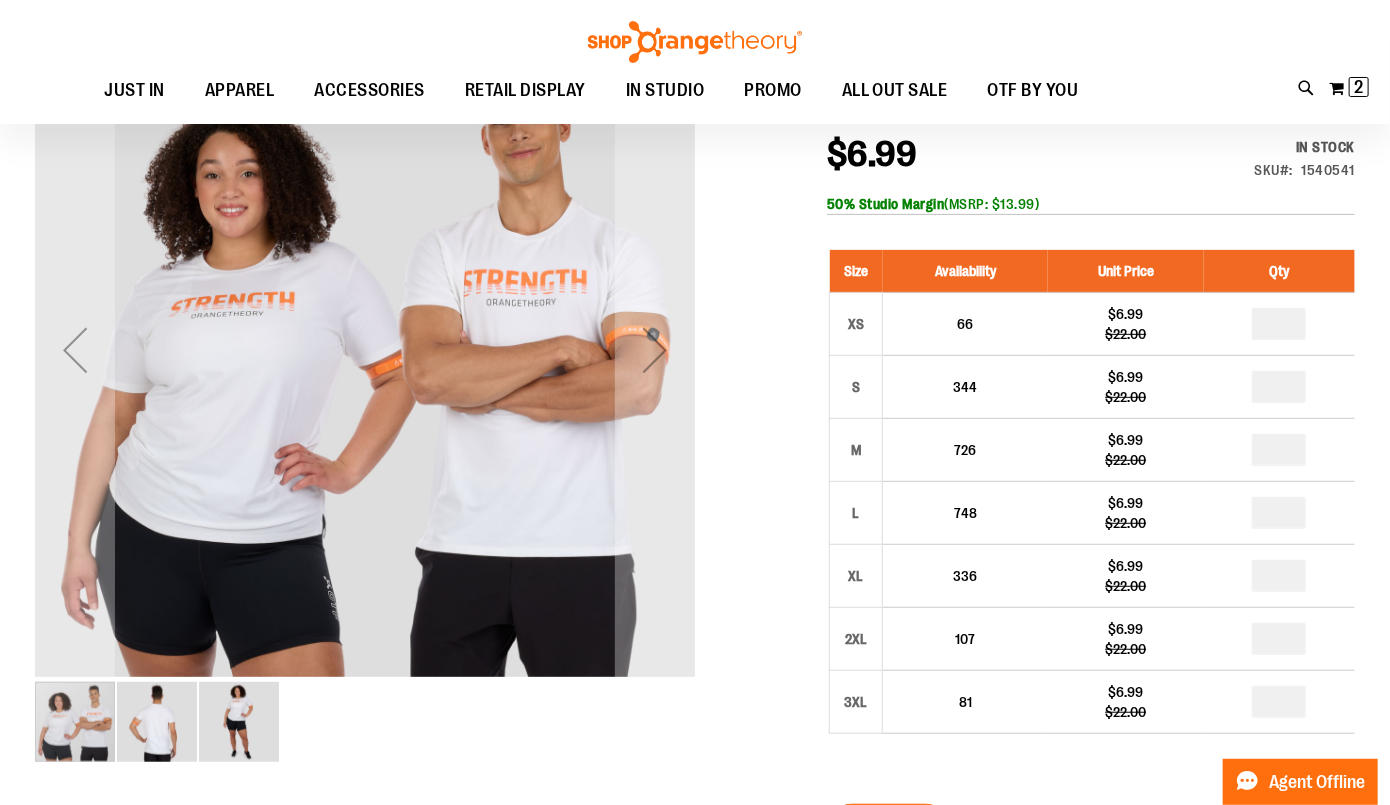 scroll, scrollTop: 257, scrollLeft: 0, axis: vertical 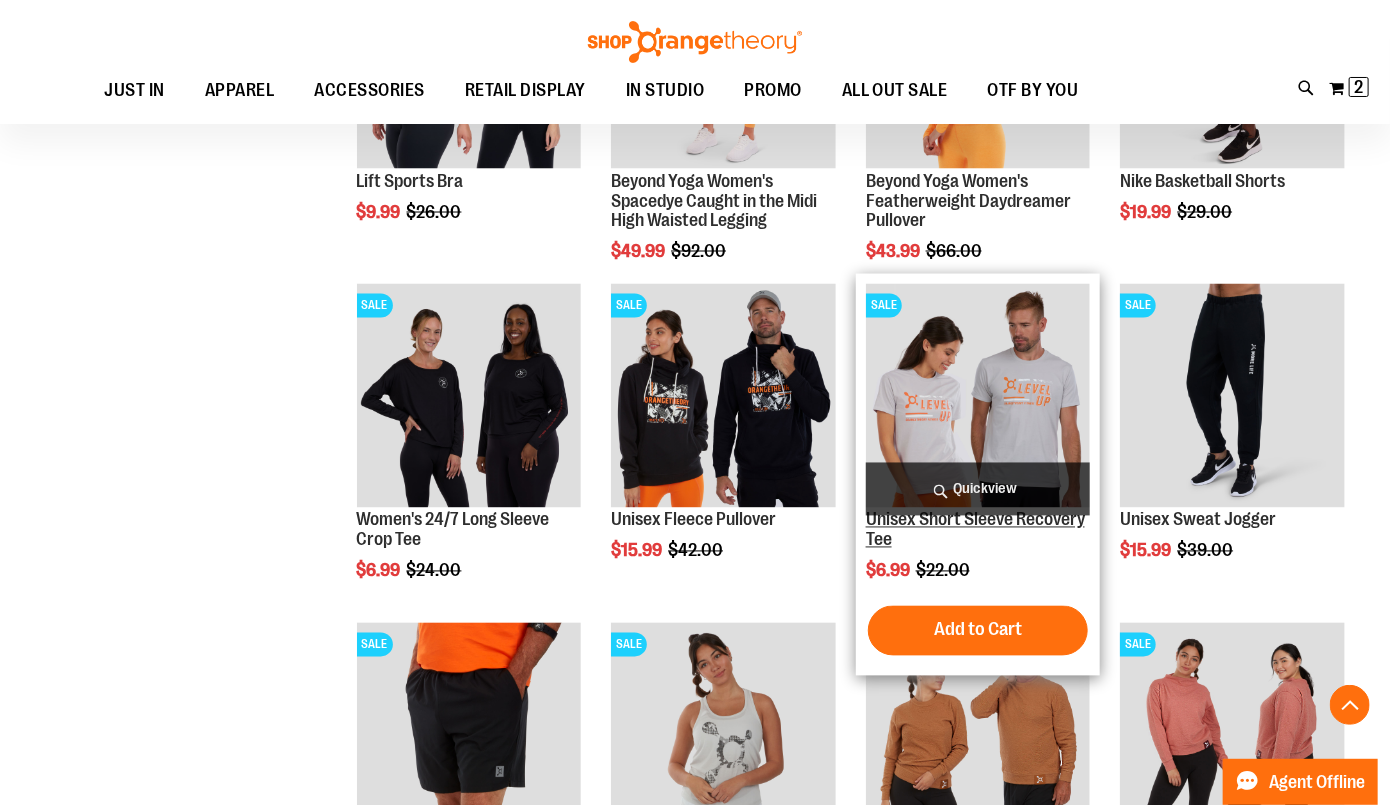 type on "**********" 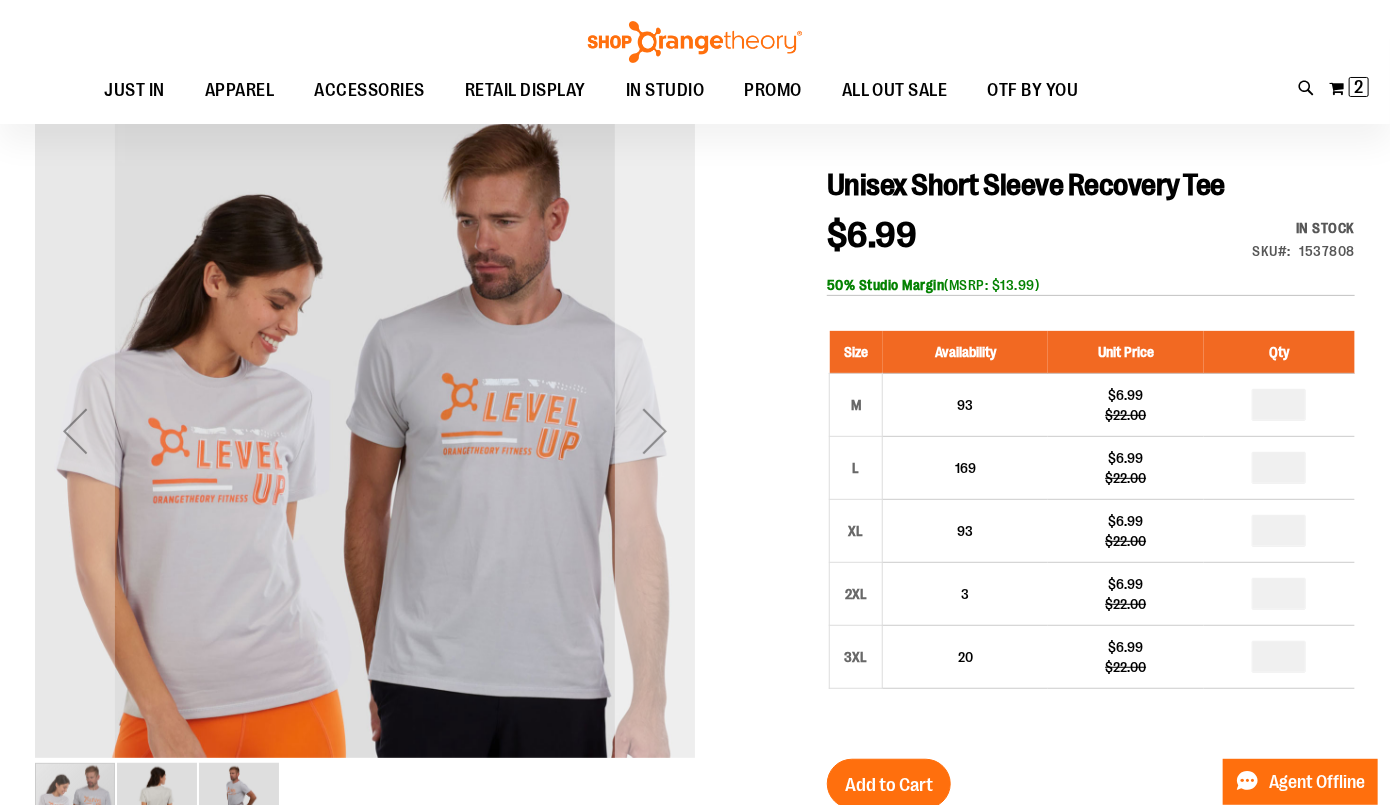 scroll, scrollTop: 255, scrollLeft: 0, axis: vertical 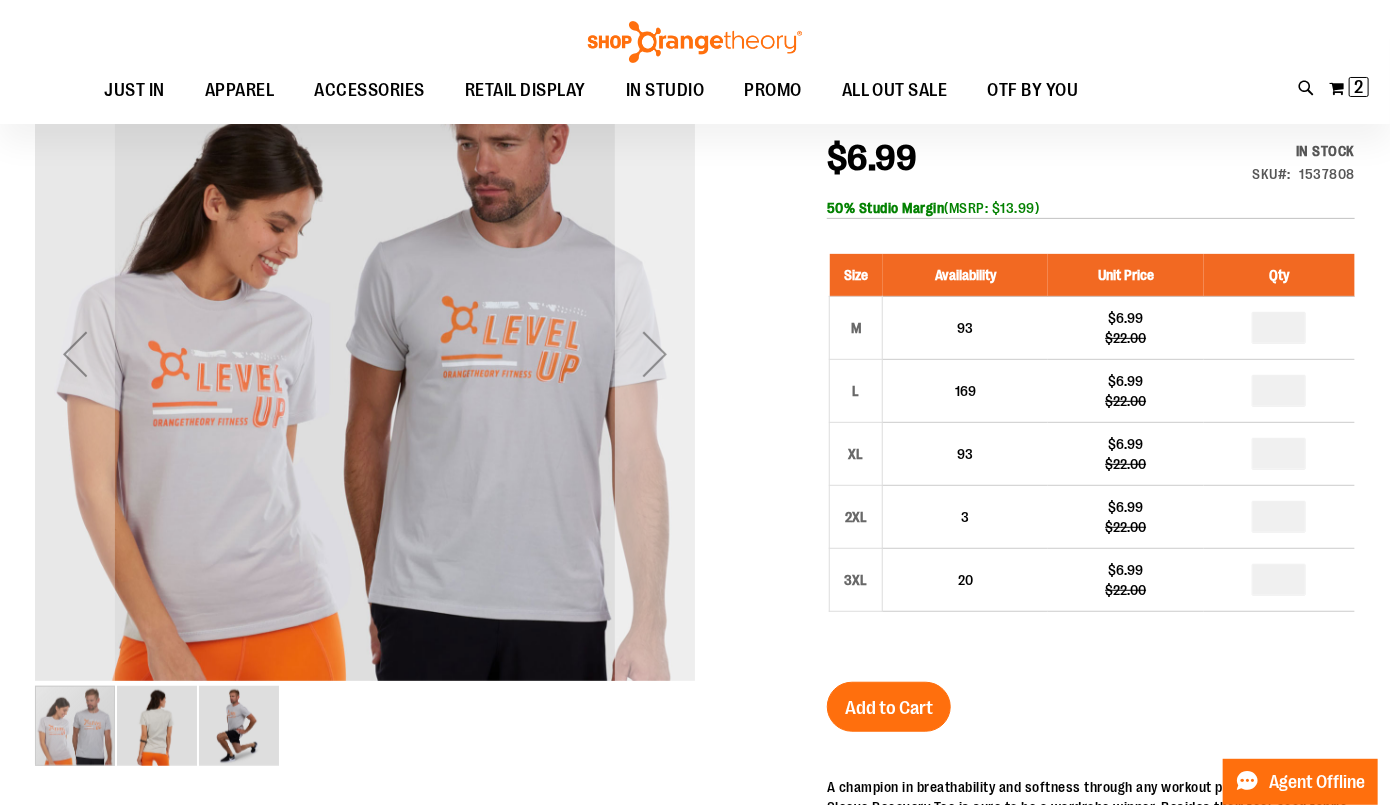 type on "**********" 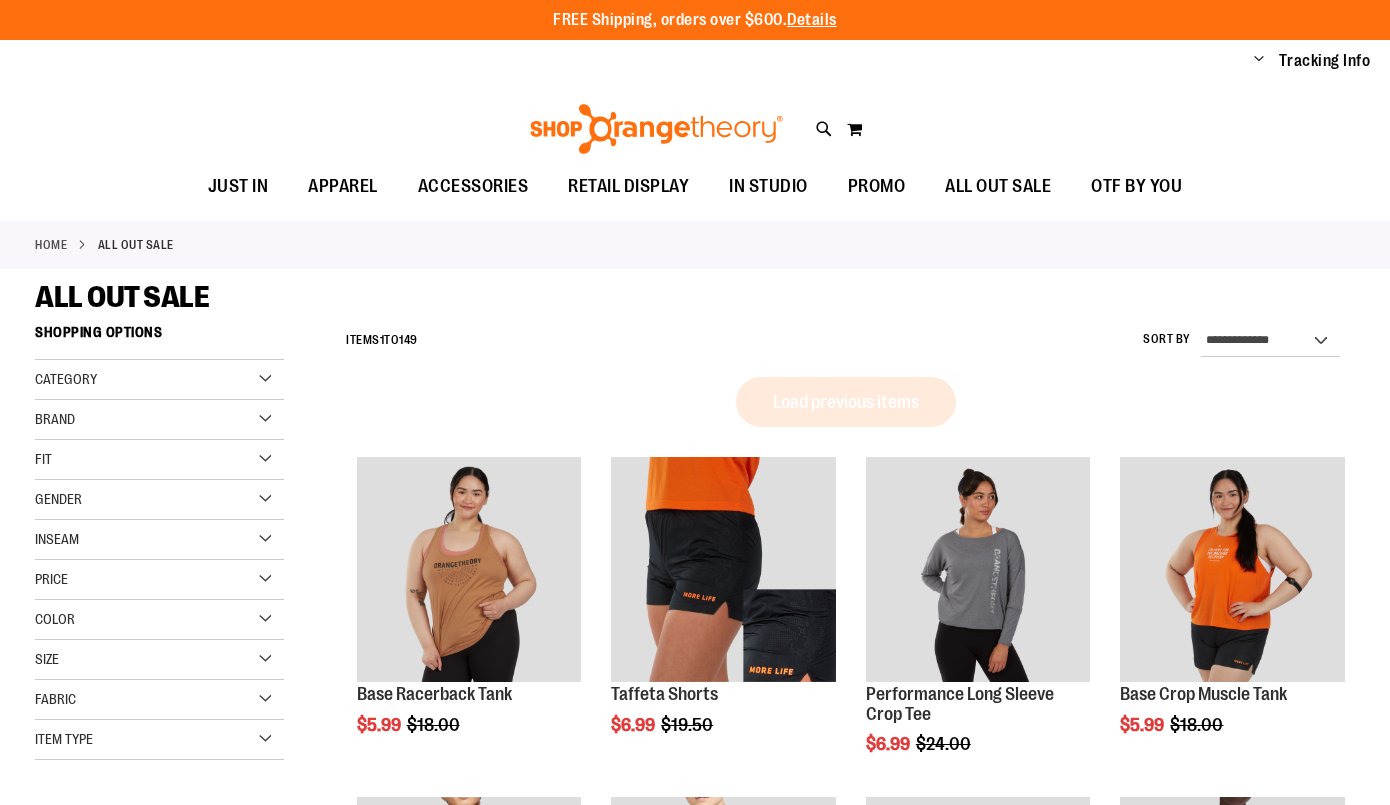 scroll, scrollTop: 0, scrollLeft: 0, axis: both 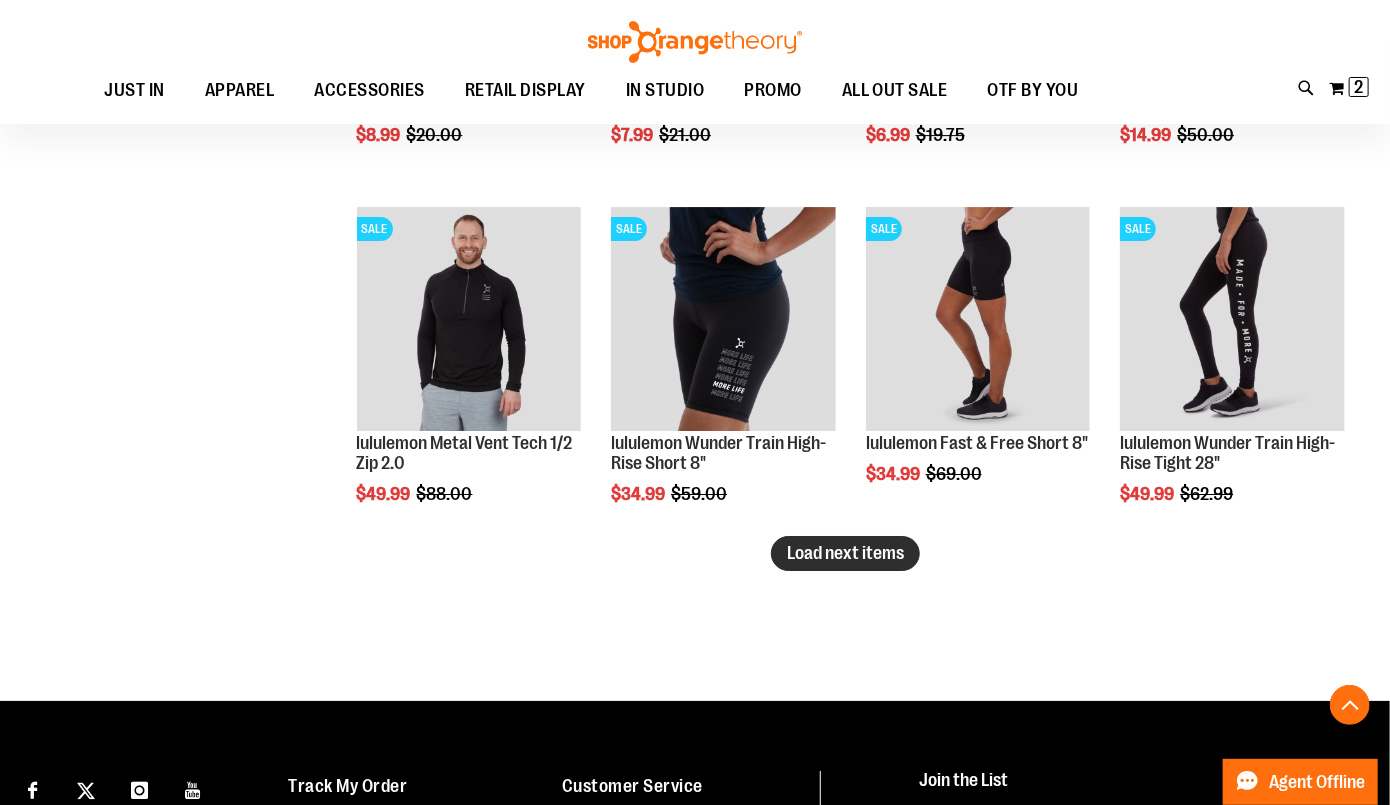 type on "**********" 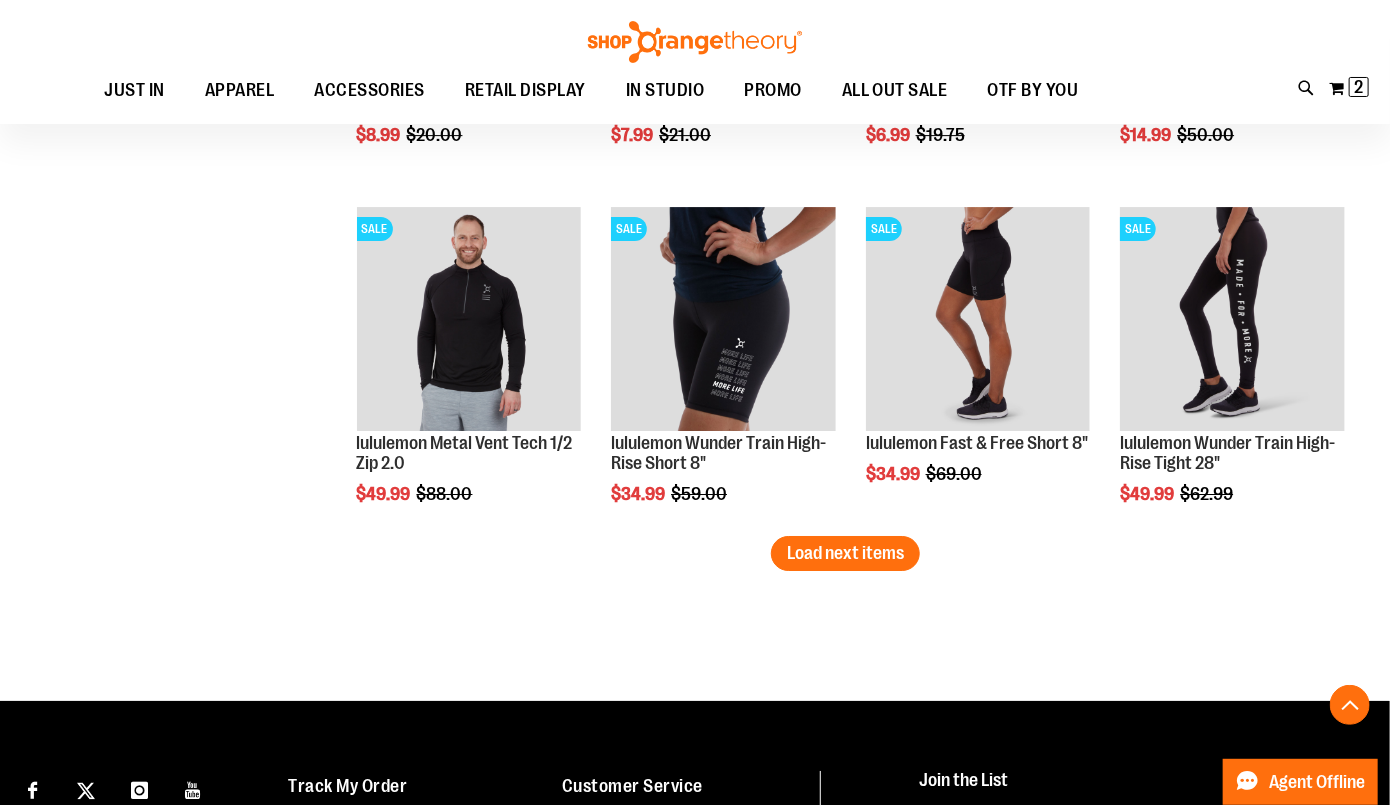 click on "Load next items" at bounding box center [845, 553] 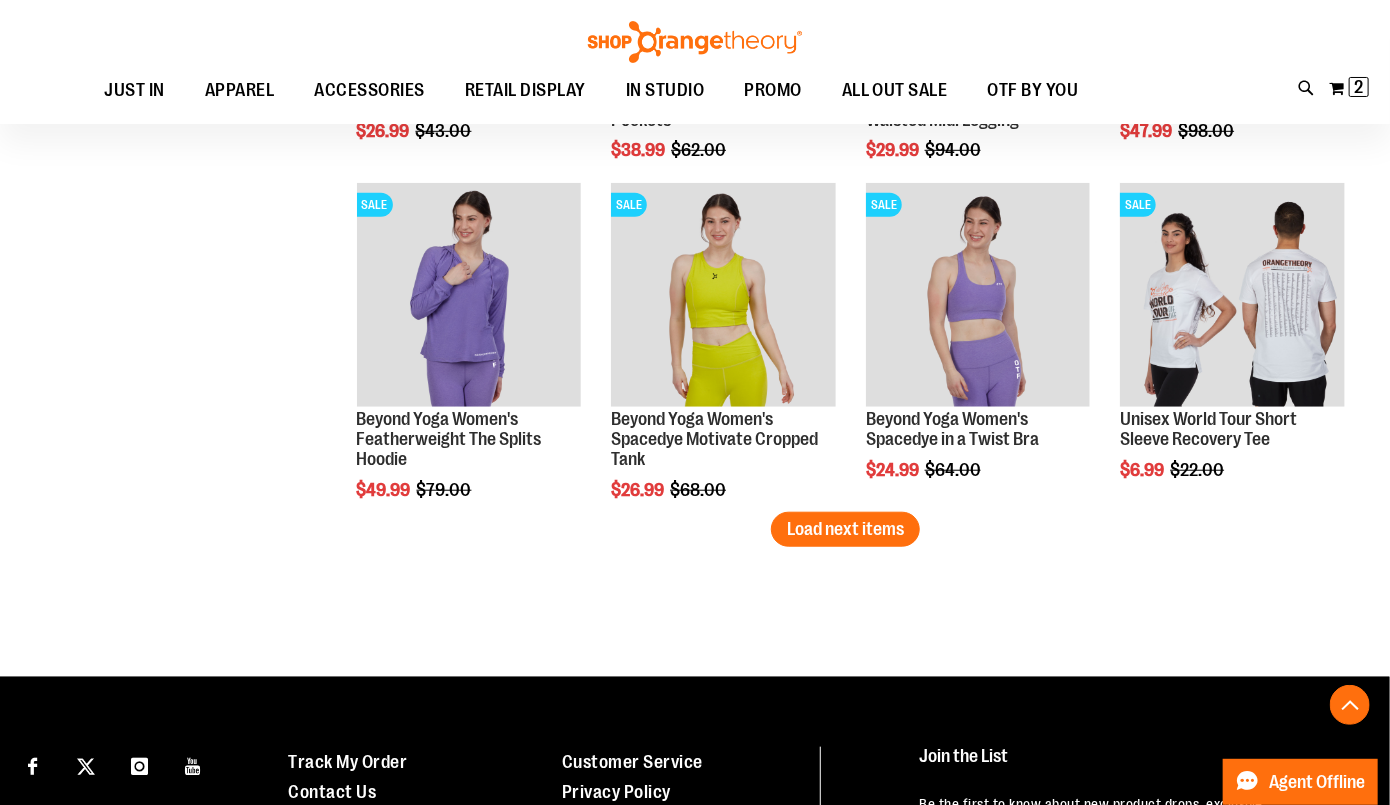 scroll, scrollTop: 3998, scrollLeft: 0, axis: vertical 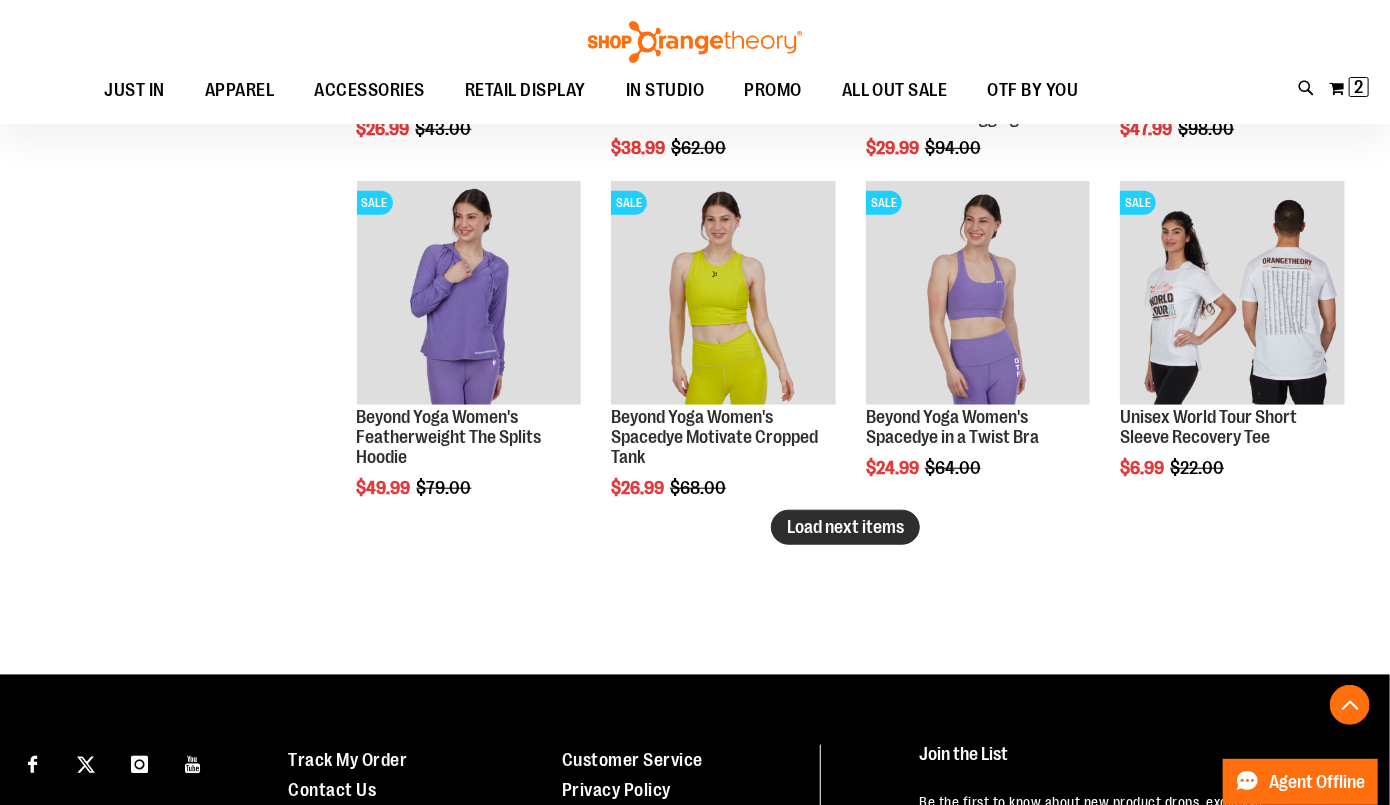 click on "Load next items" at bounding box center [845, 527] 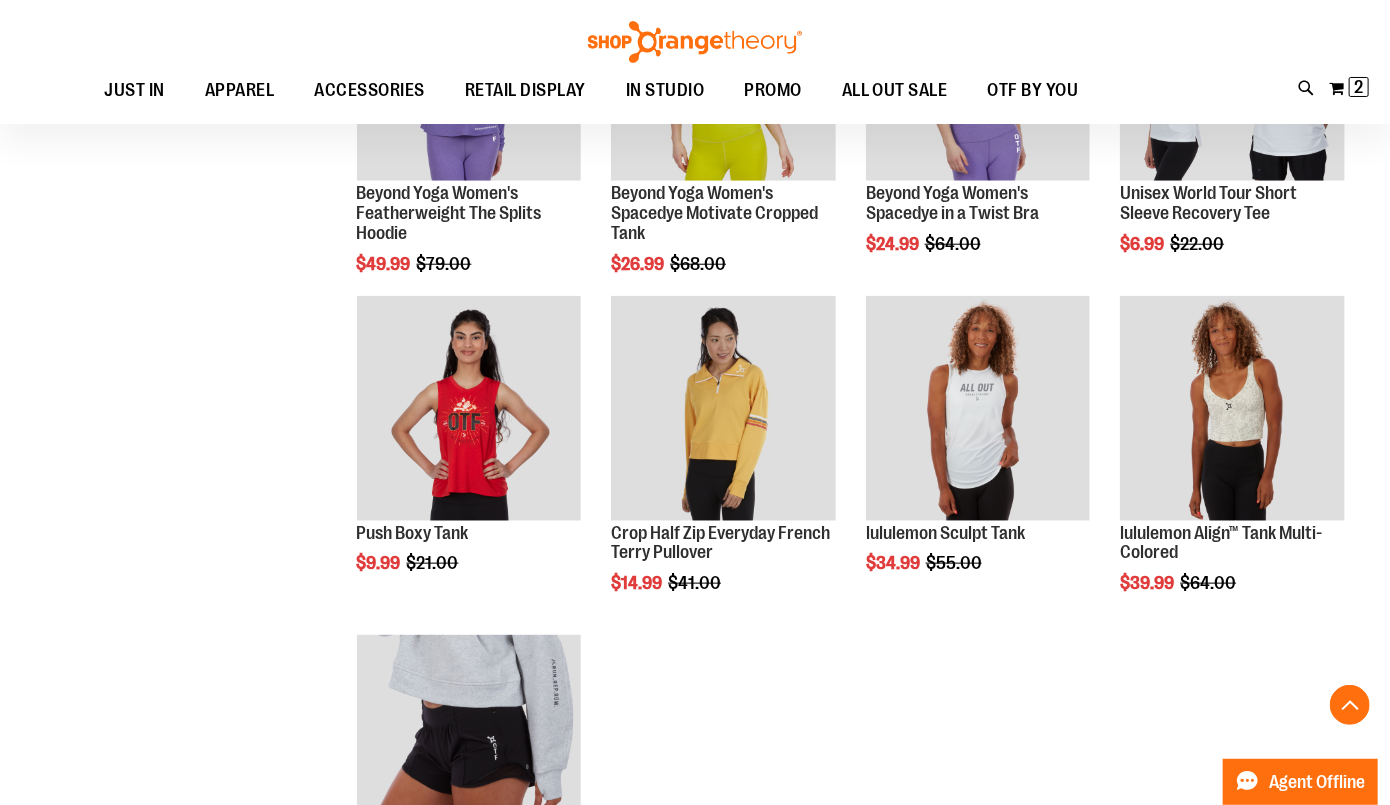scroll, scrollTop: 4232, scrollLeft: 0, axis: vertical 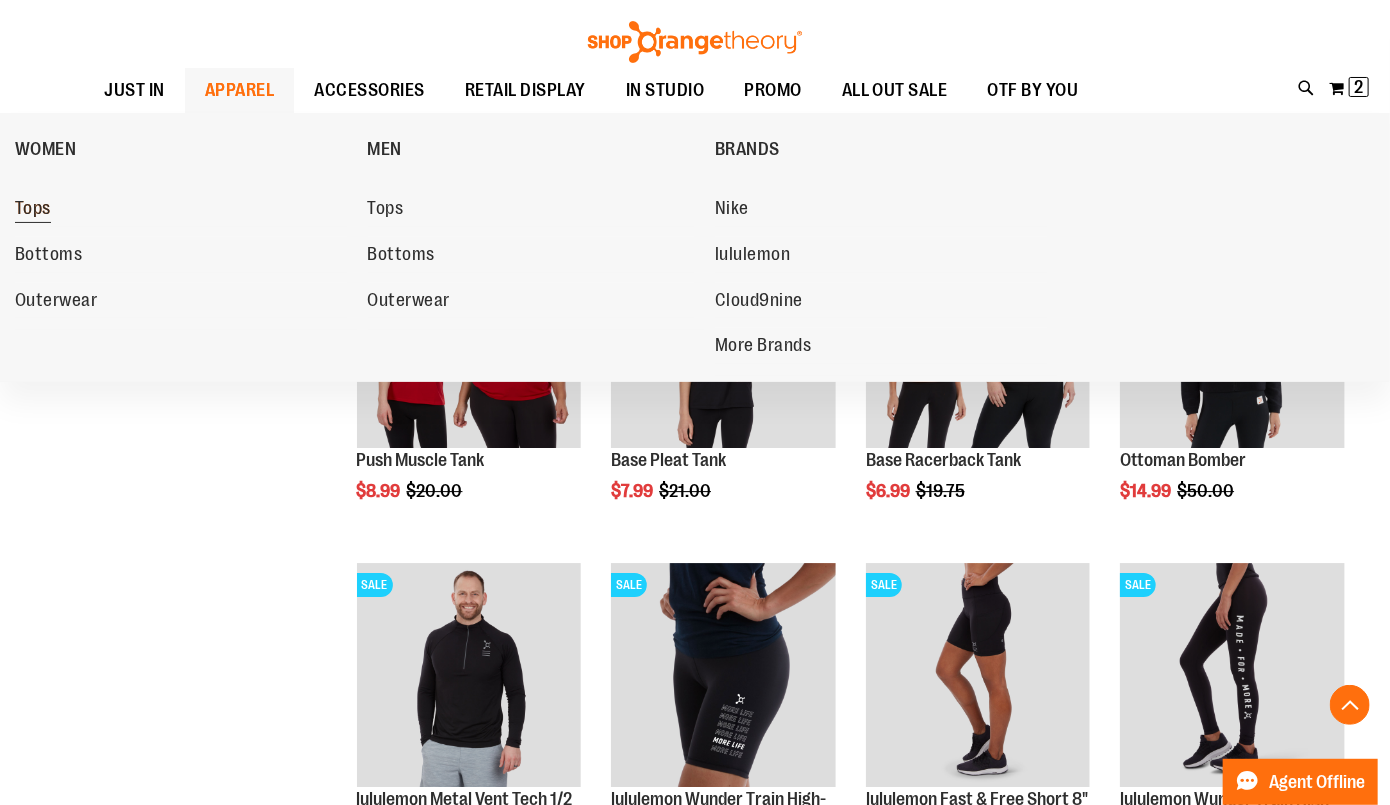 click on "Tops" at bounding box center [33, 210] 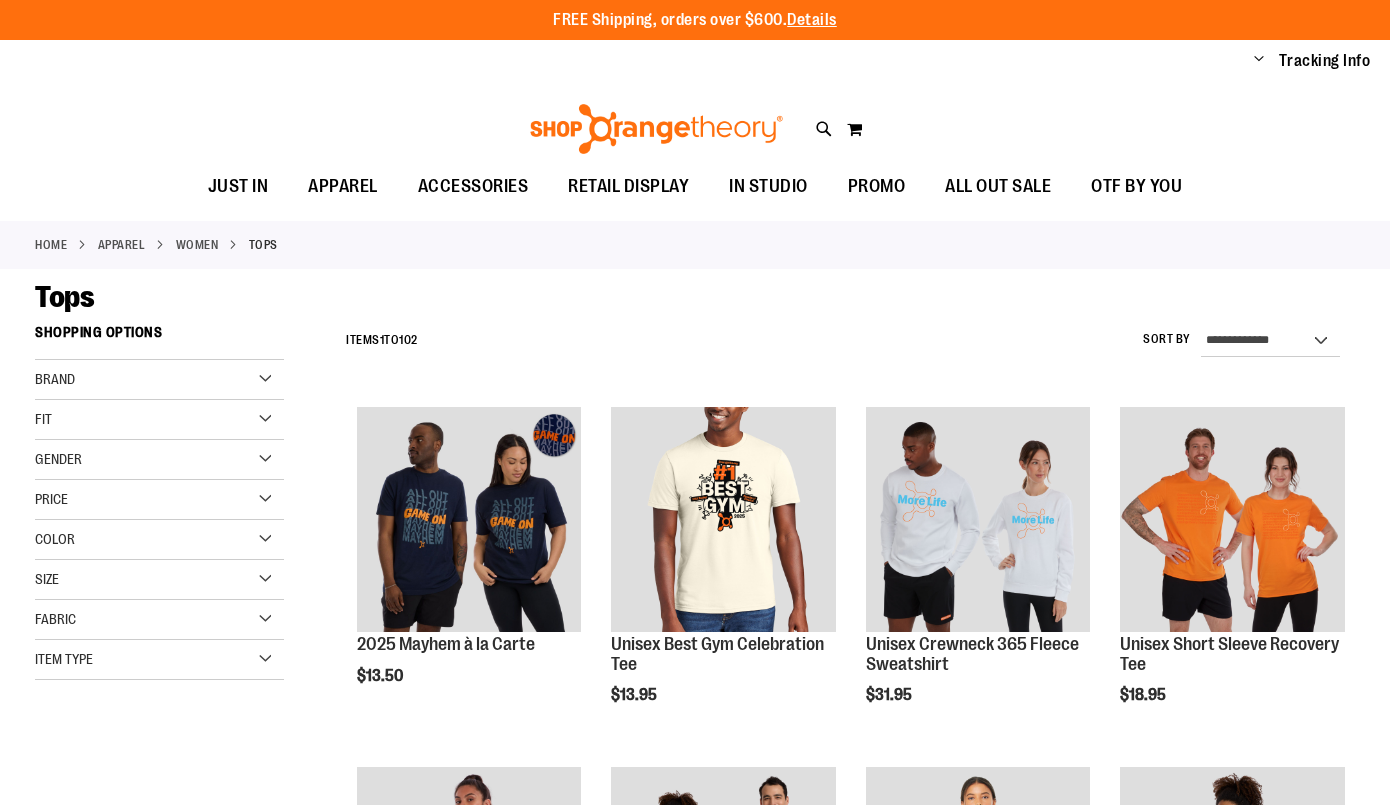 scroll, scrollTop: 0, scrollLeft: 0, axis: both 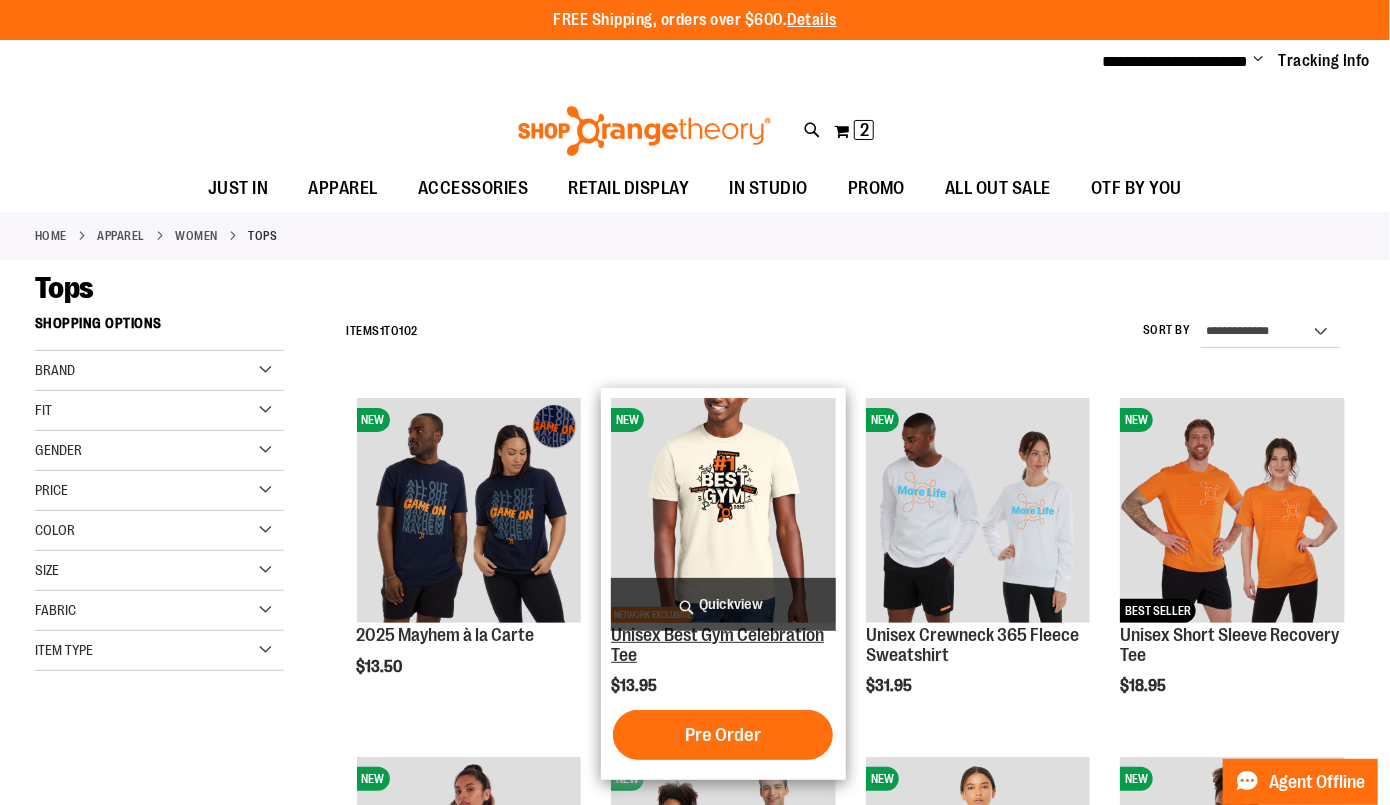 type on "**********" 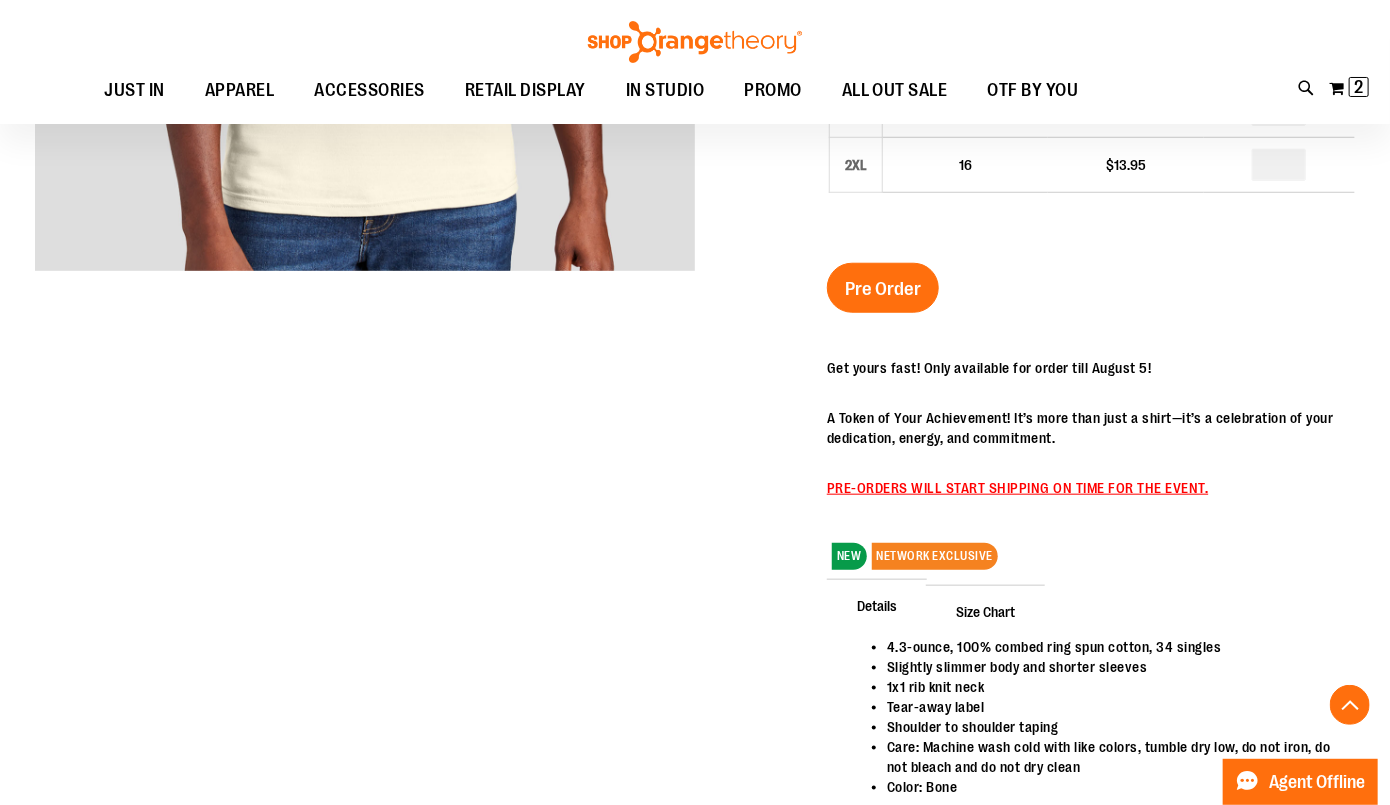 scroll, scrollTop: 663, scrollLeft: 0, axis: vertical 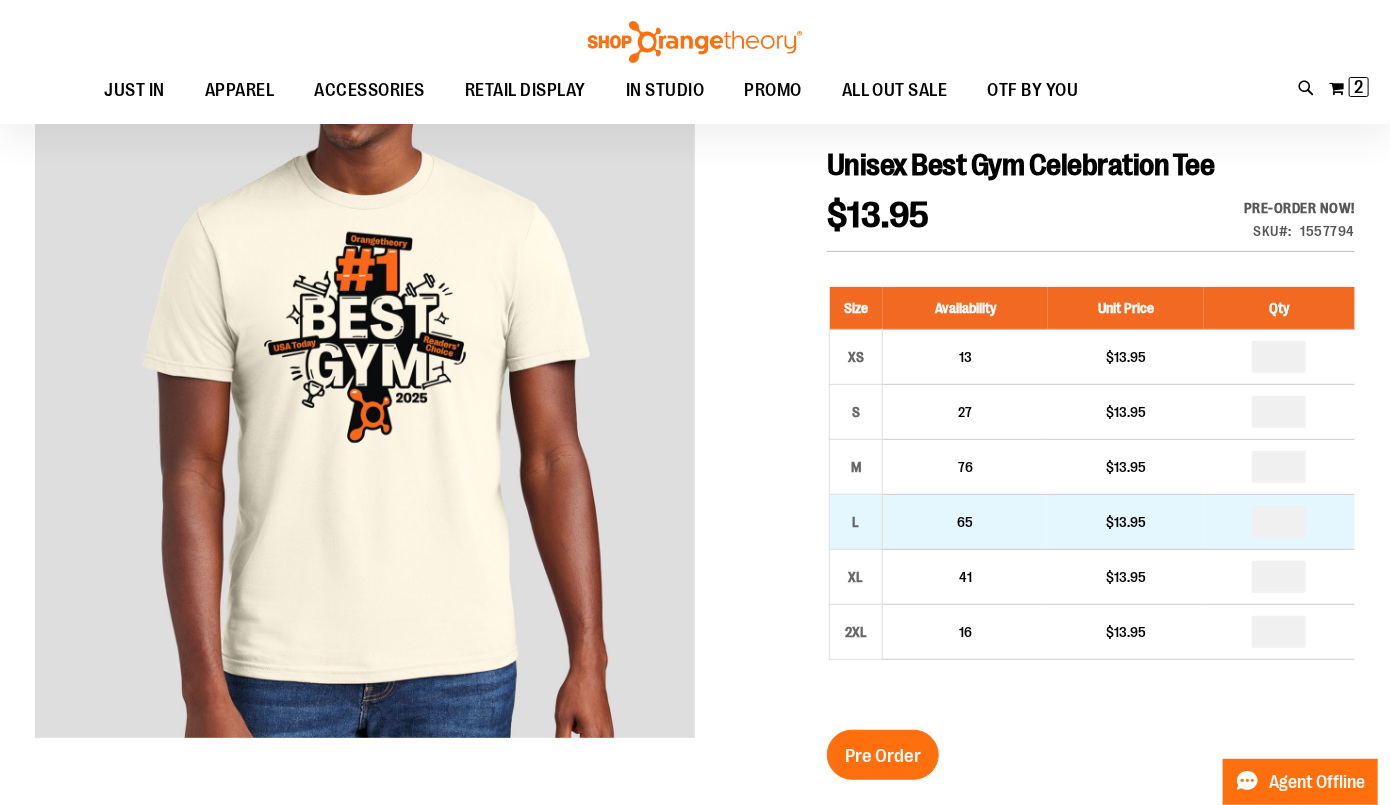 type on "**********" 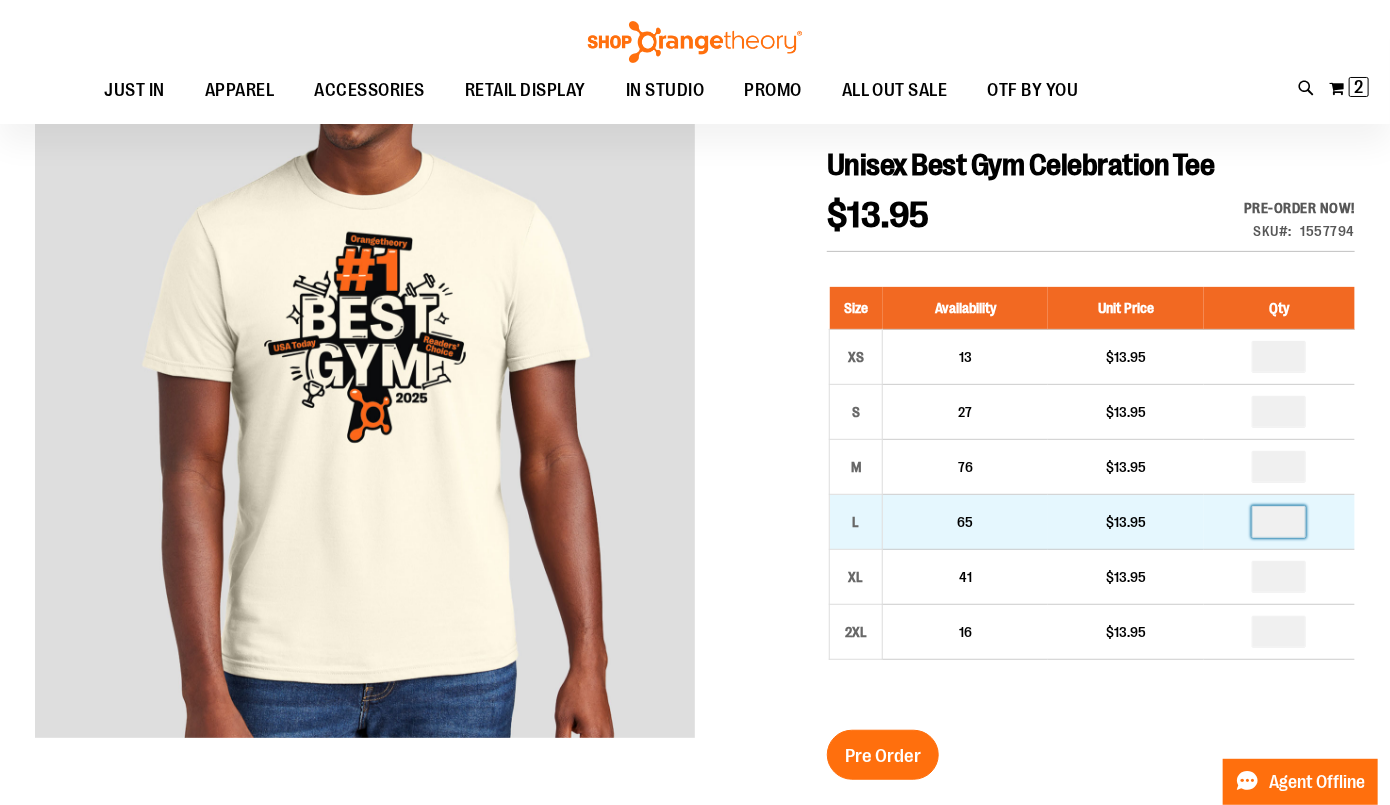 click at bounding box center (1279, 522) 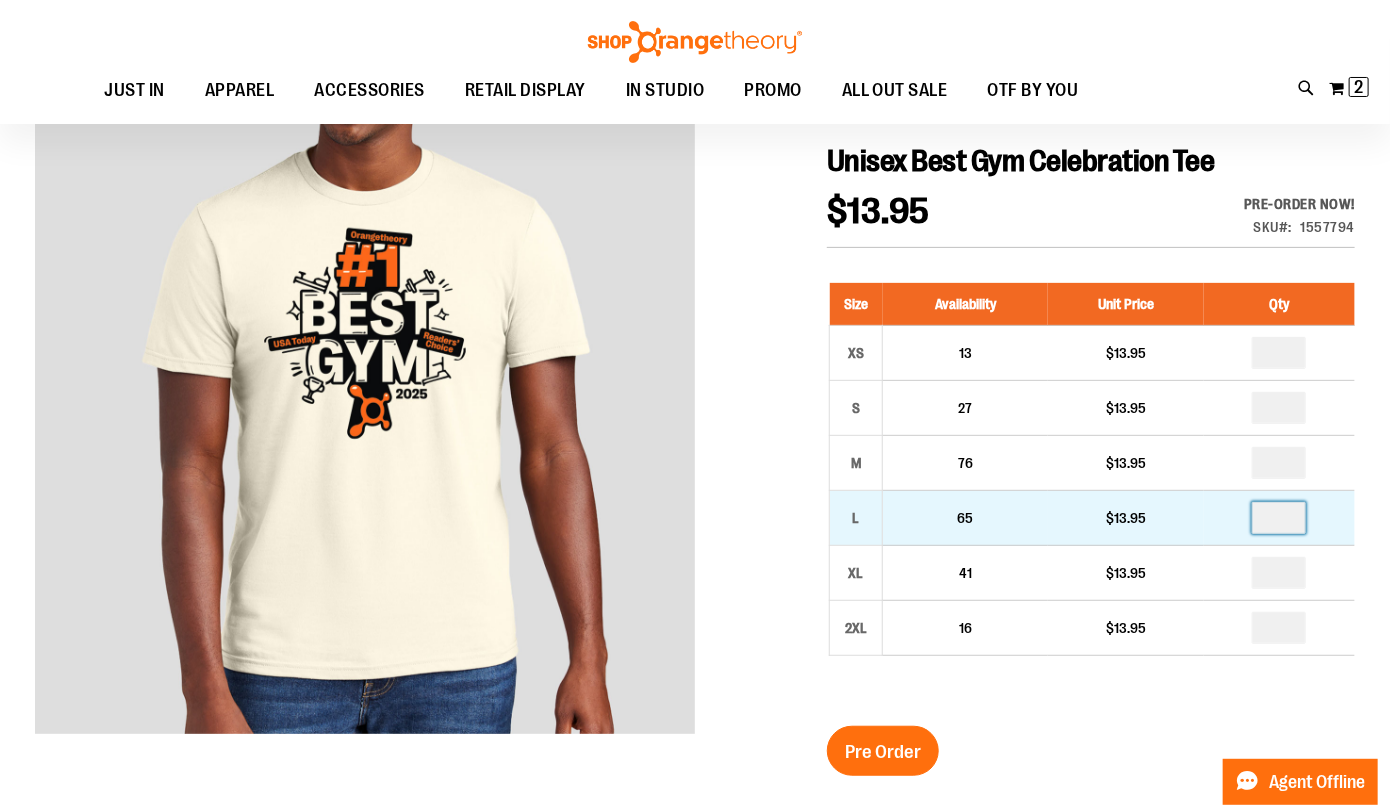 type on "*" 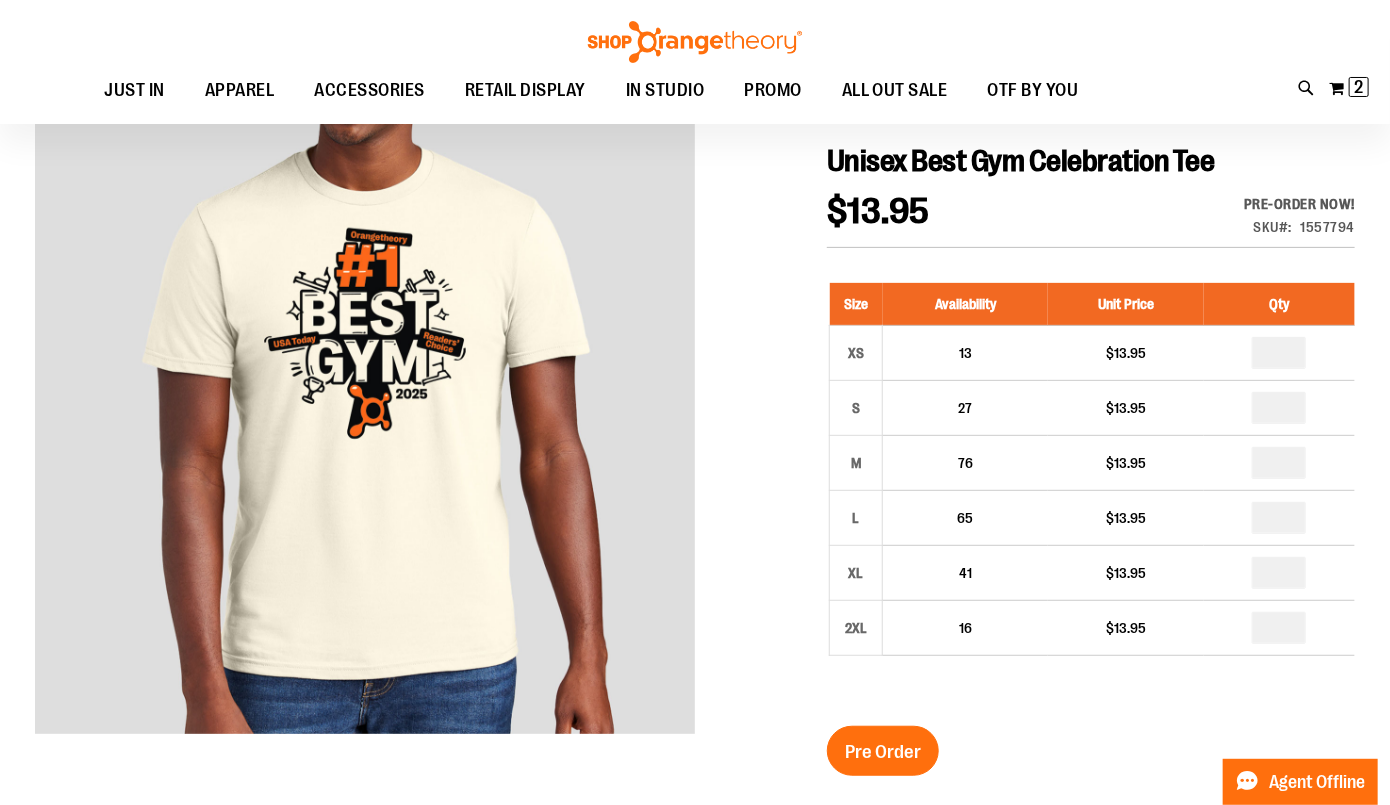 click on "Pre Order" at bounding box center [883, 752] 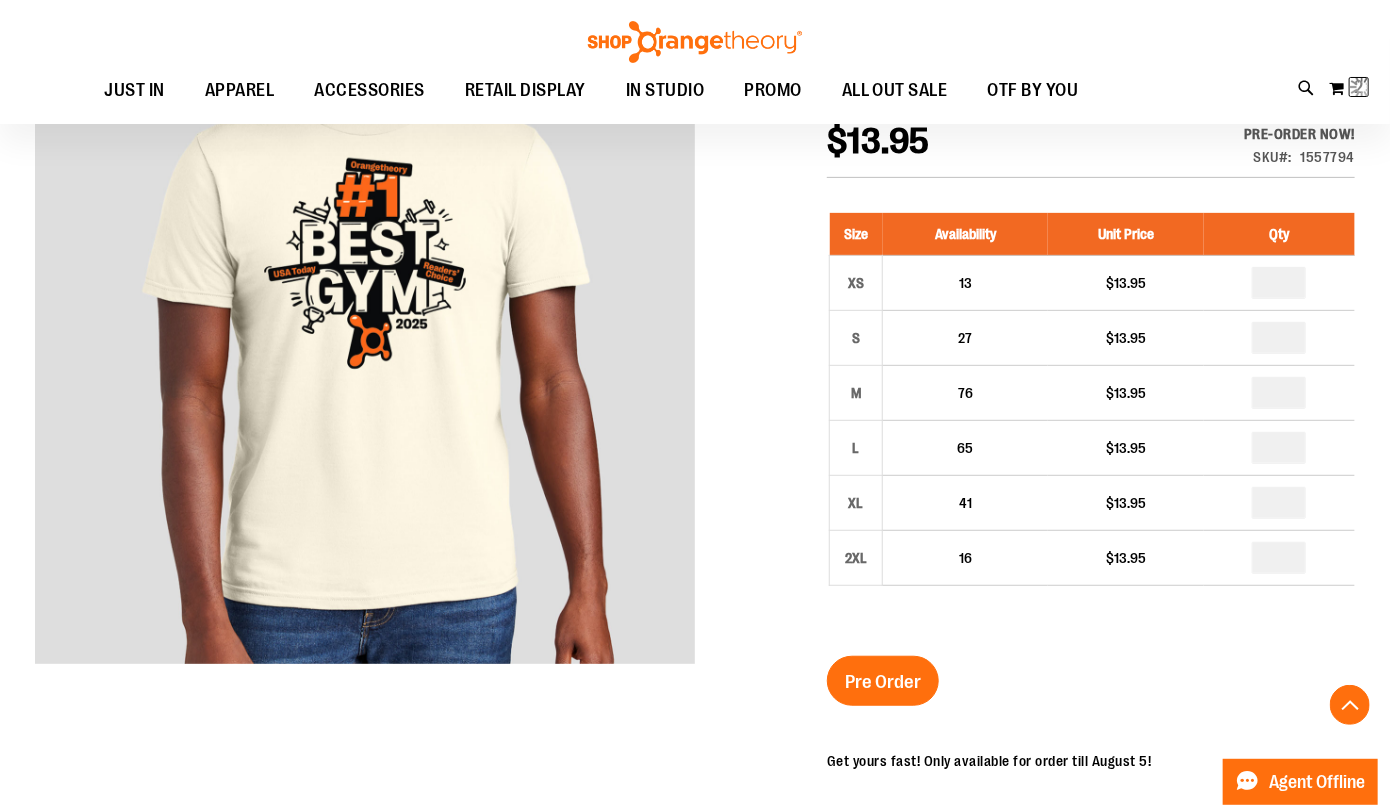 scroll, scrollTop: 0, scrollLeft: 0, axis: both 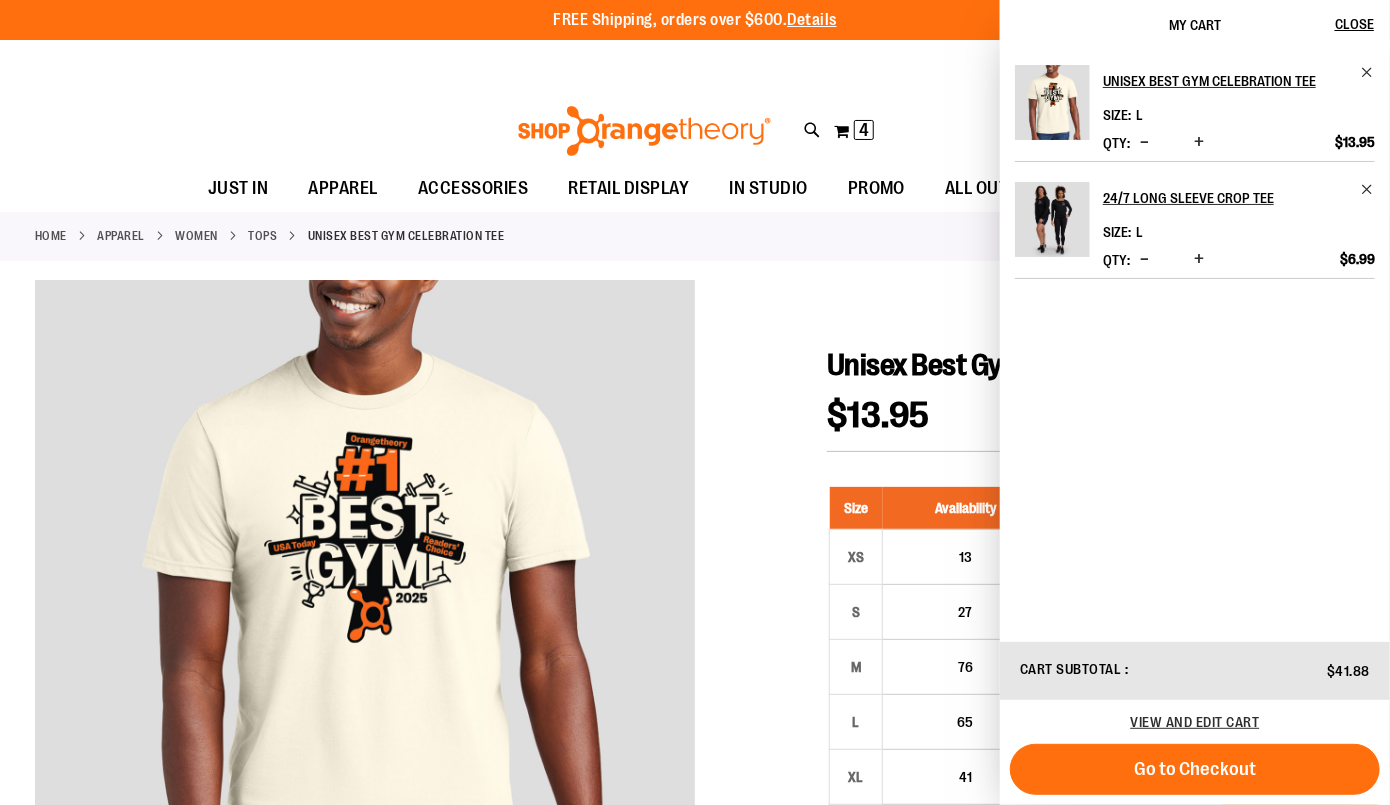 click at bounding box center [695, 913] 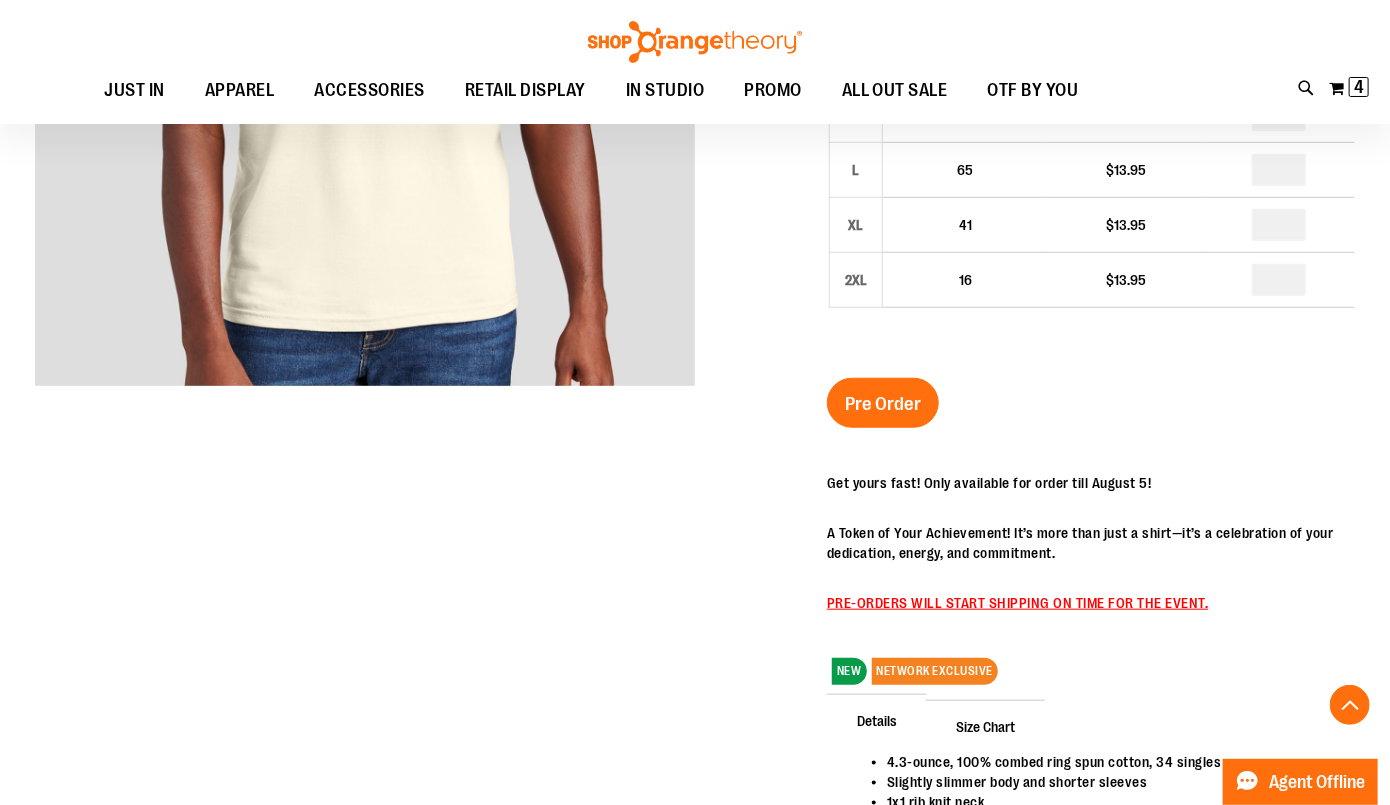 scroll, scrollTop: 550, scrollLeft: 0, axis: vertical 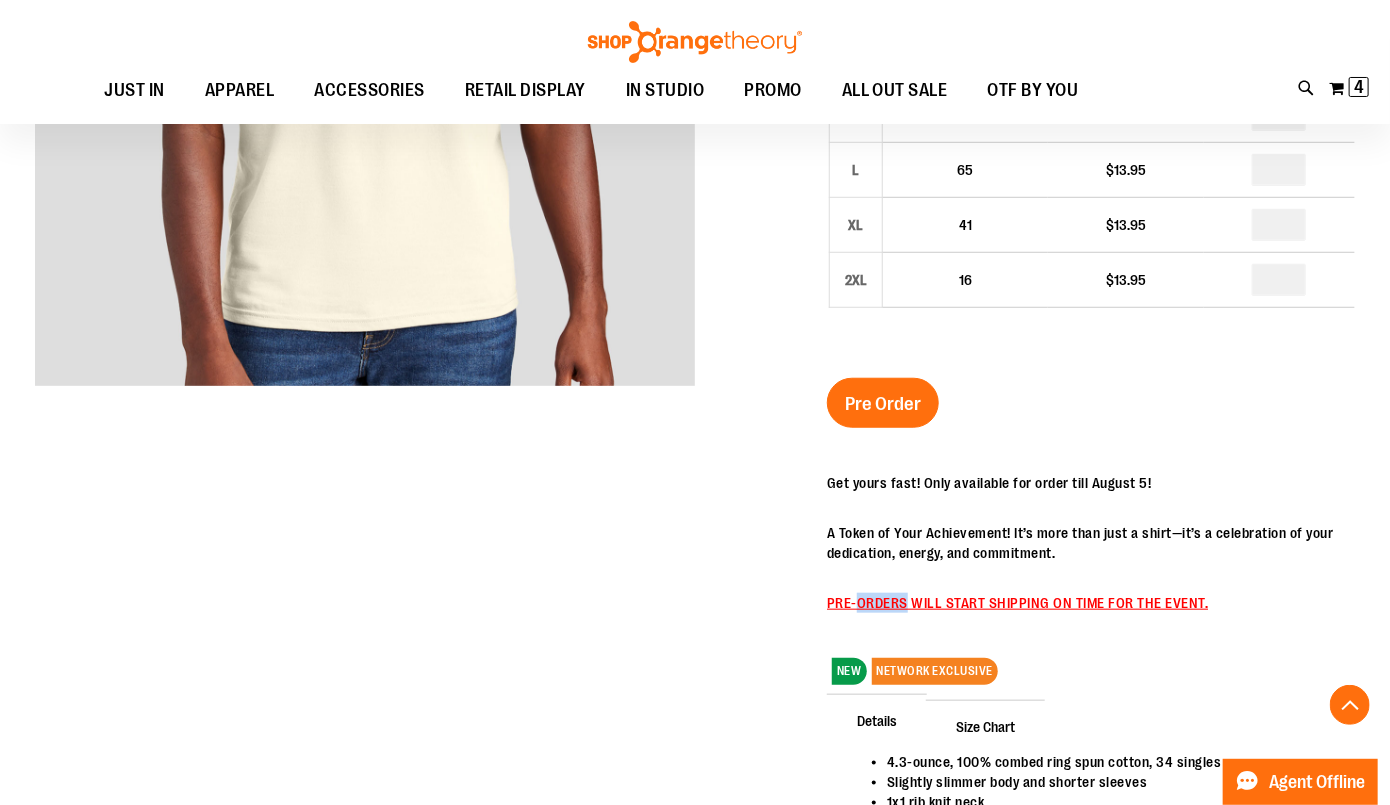 click on "PRE-ORDERS WILL START SHIPPING ON TIME FOR THE EVENT." at bounding box center (1018, 603) 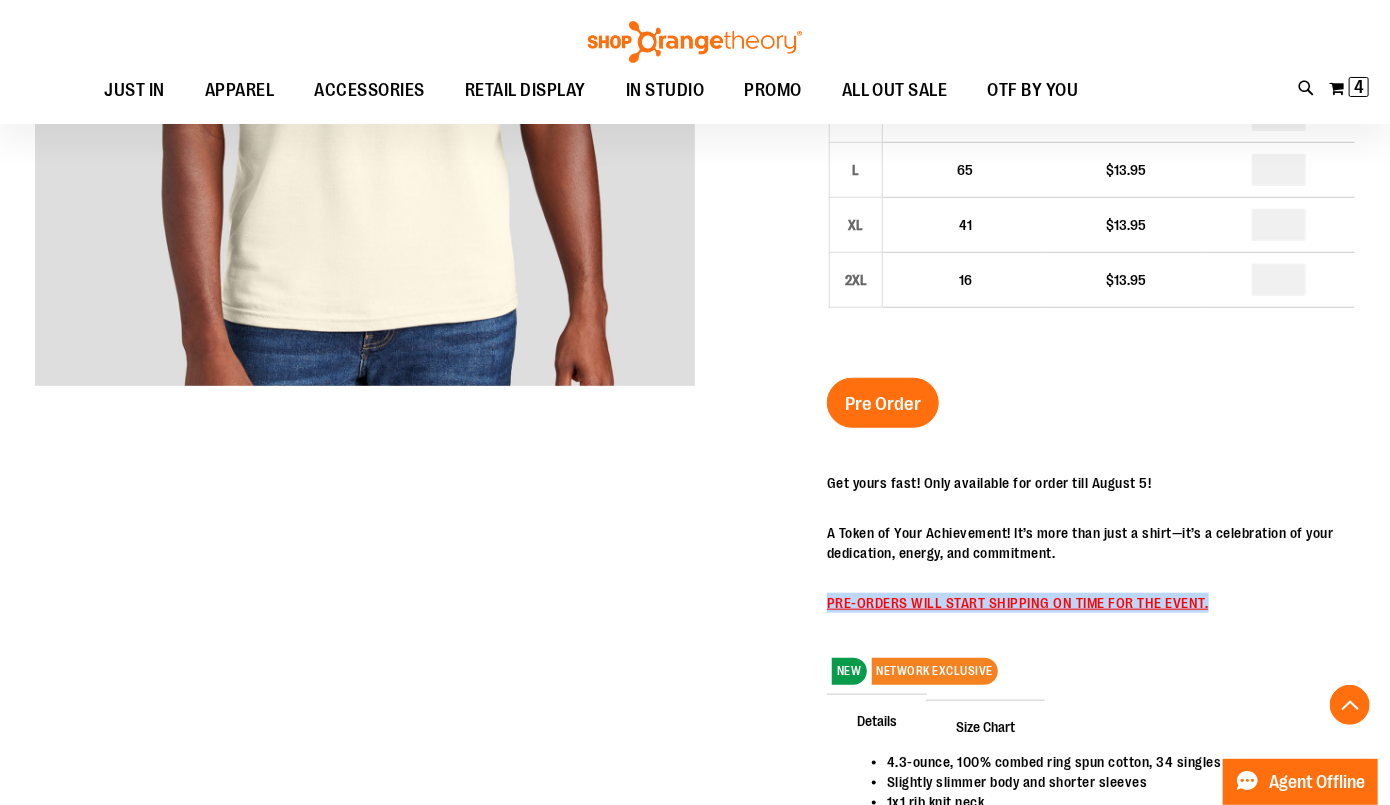 click on "PRE-ORDERS WILL START SHIPPING ON TIME FOR THE EVENT." at bounding box center [1018, 603] 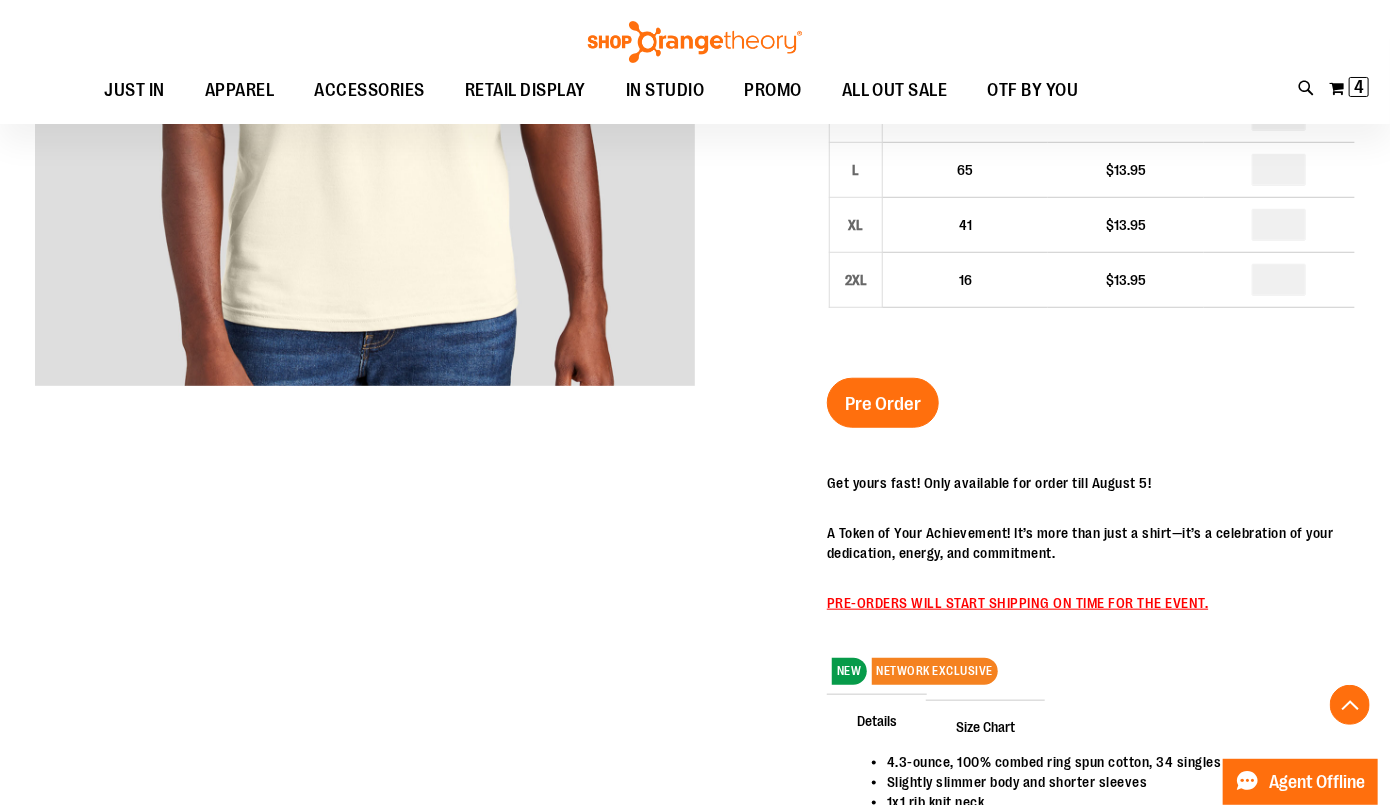 click on "NEW NETWORK EXCLUSIVE" at bounding box center [1091, 666] 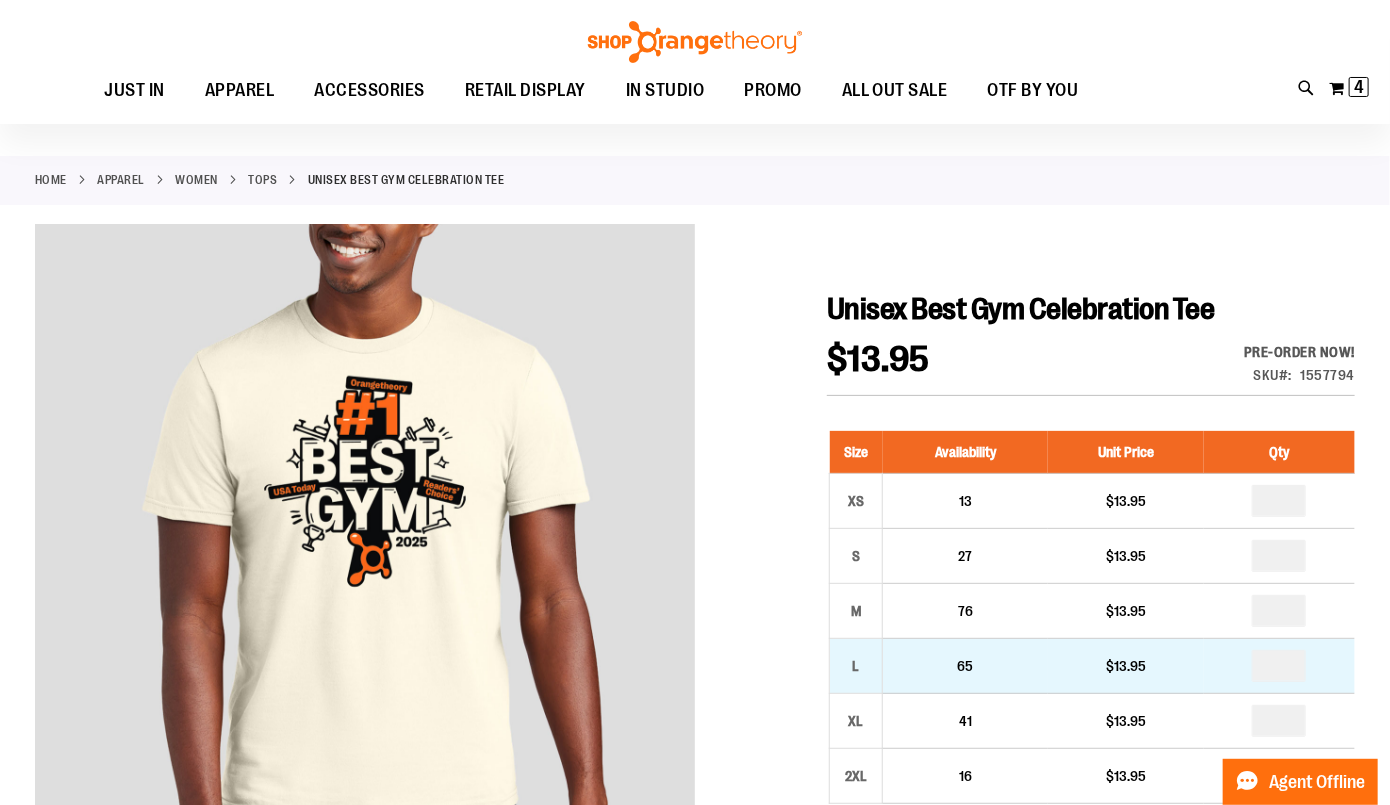 scroll, scrollTop: 0, scrollLeft: 0, axis: both 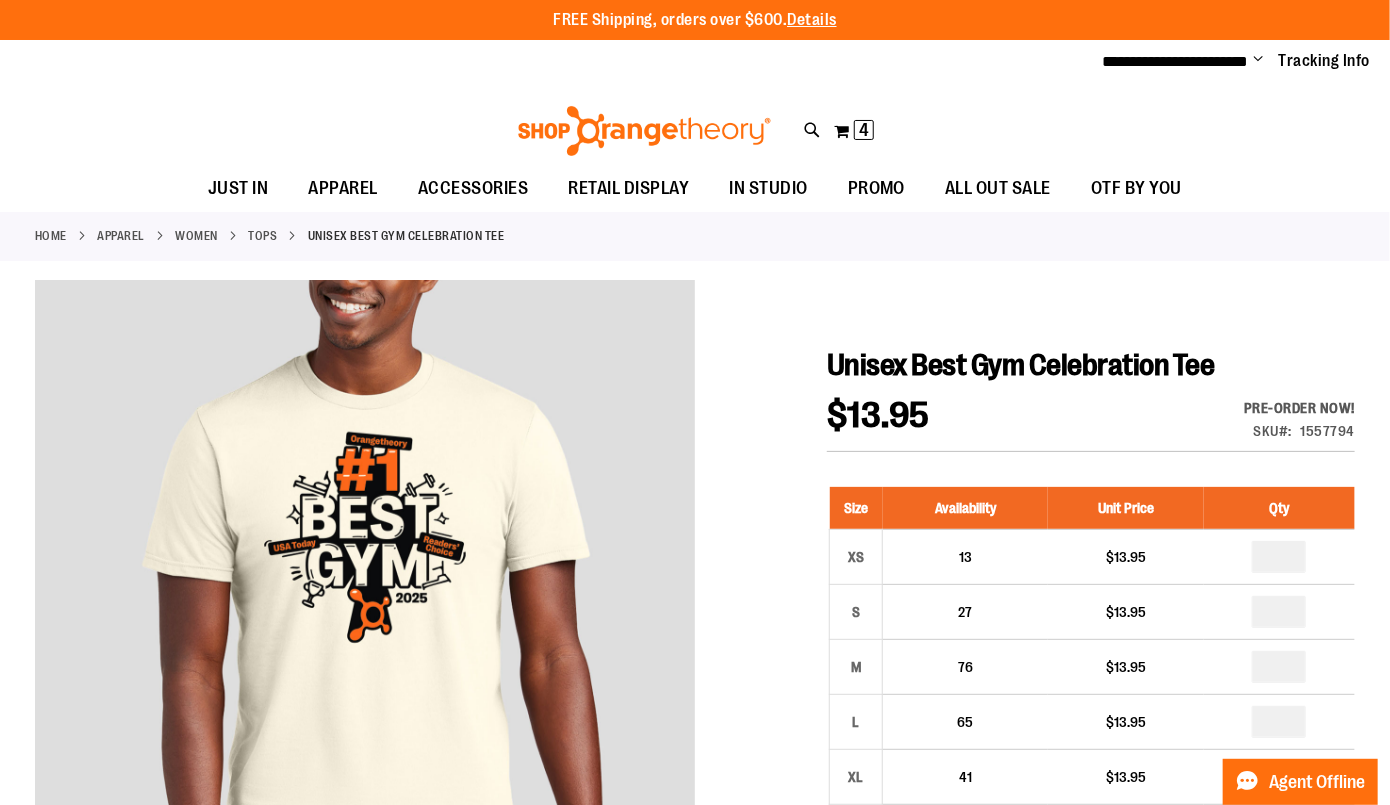 click on "Tops" at bounding box center [263, 236] 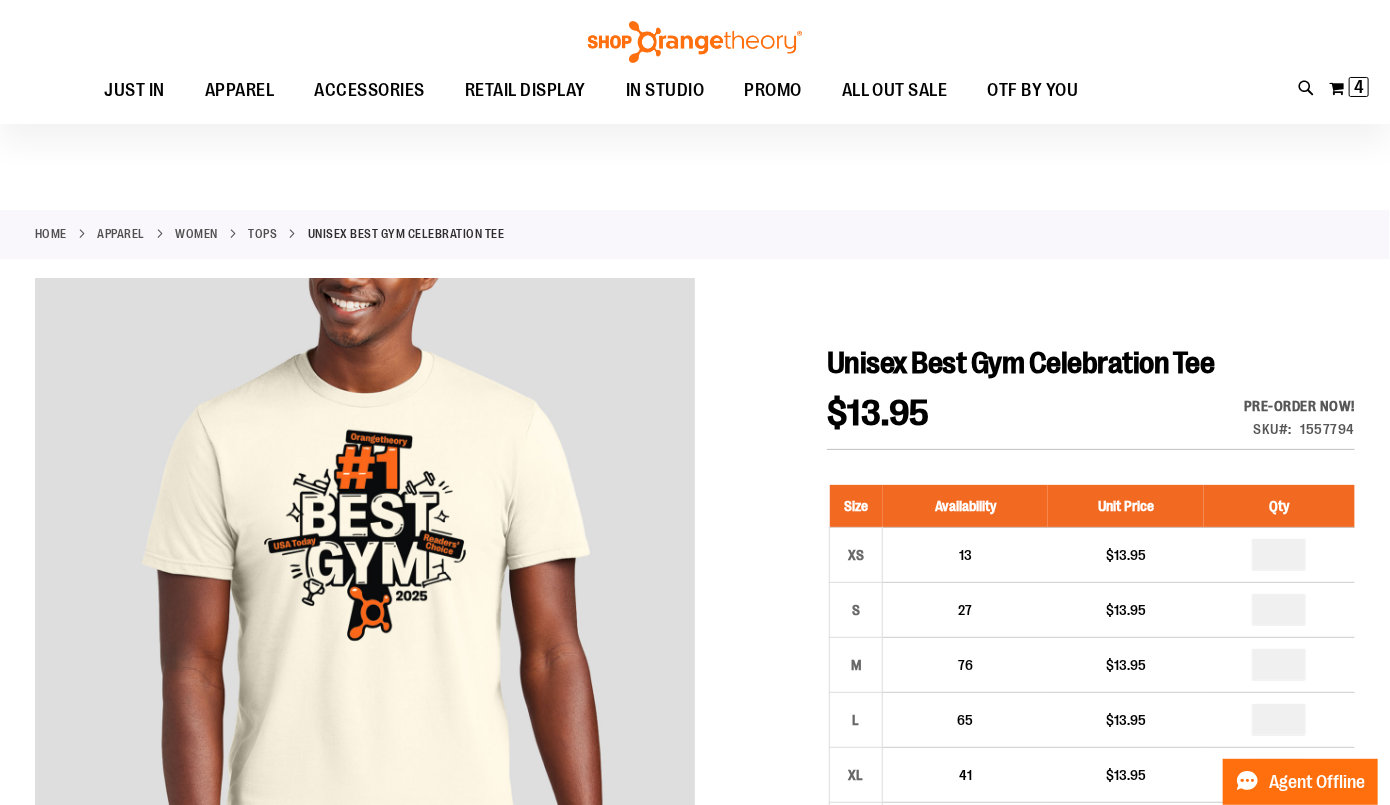 scroll, scrollTop: 0, scrollLeft: 0, axis: both 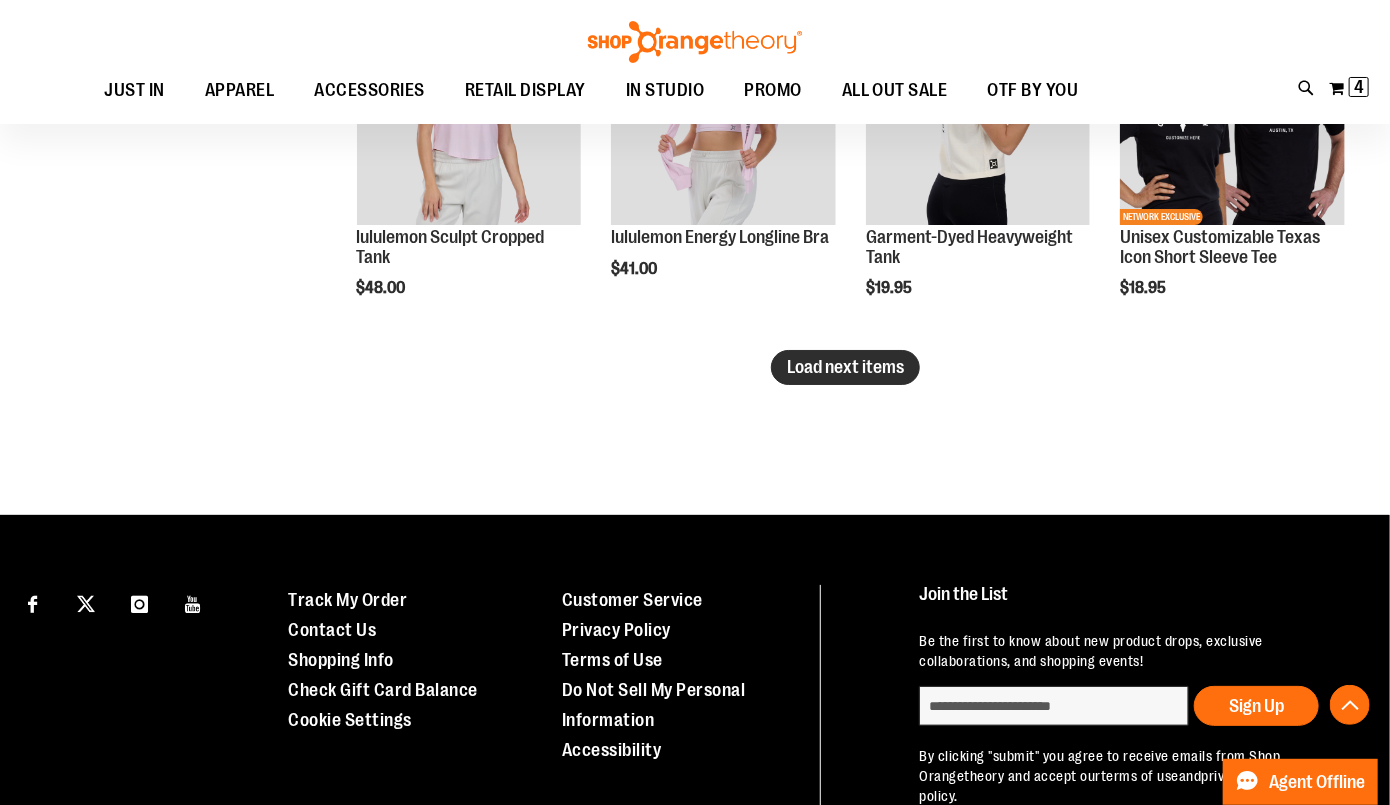 type on "**********" 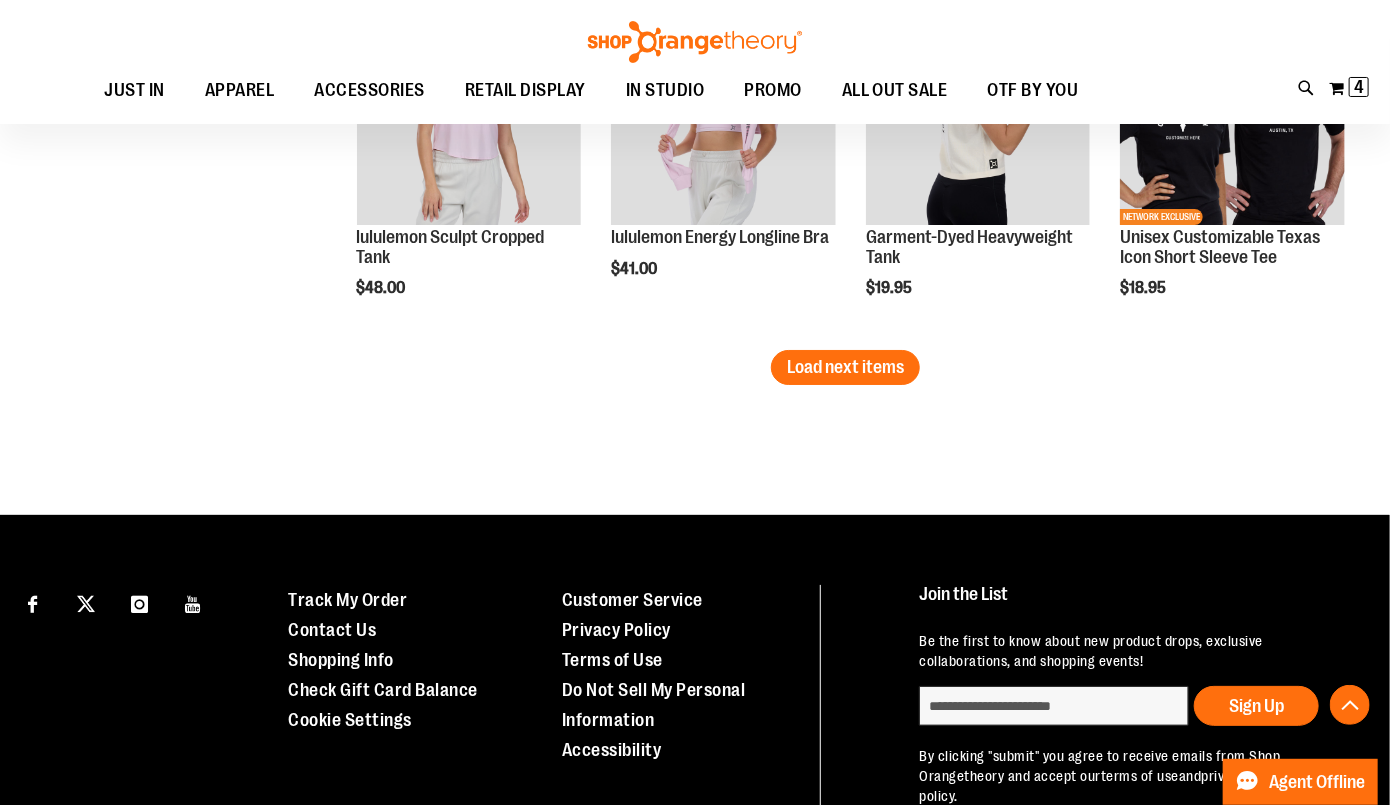 click on "Load next items" at bounding box center [845, 367] 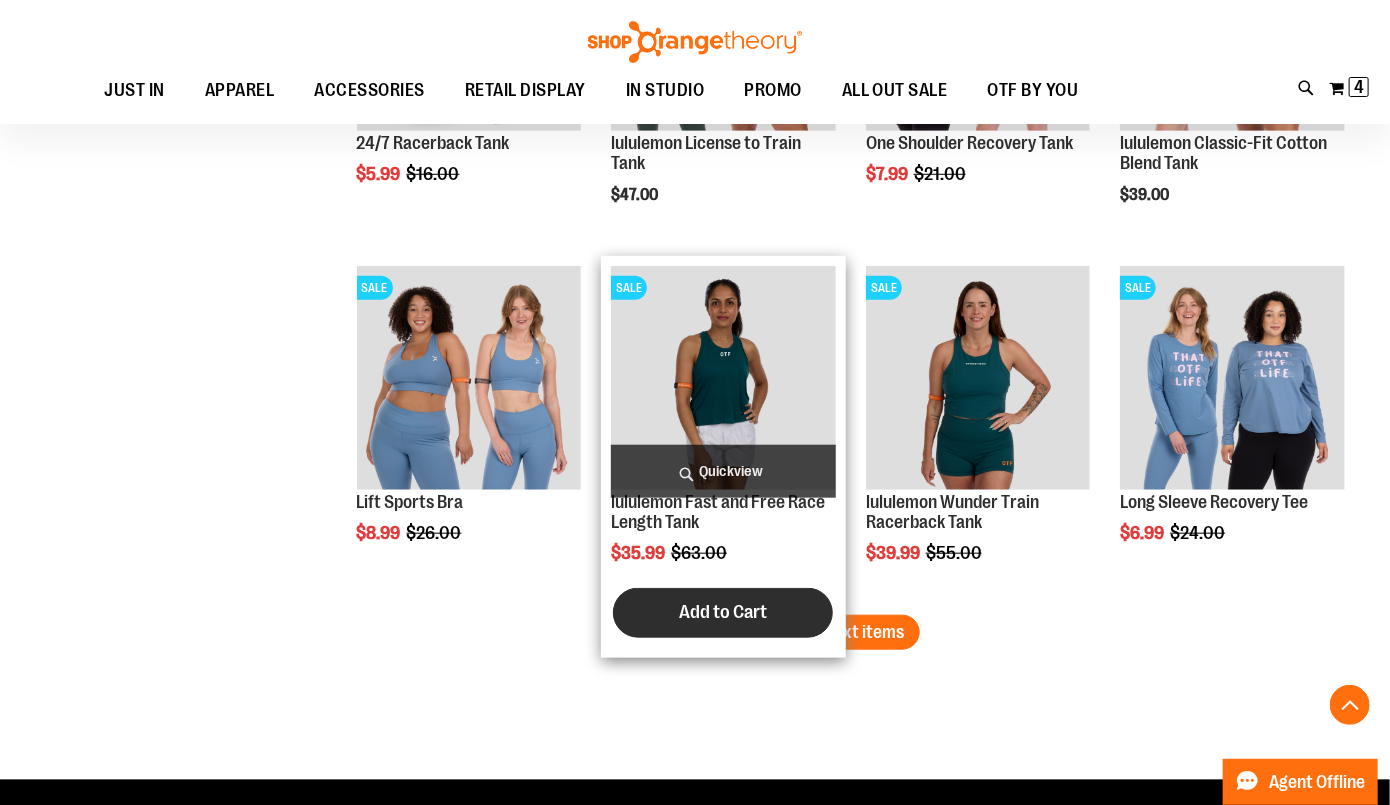 scroll, scrollTop: 4084, scrollLeft: 0, axis: vertical 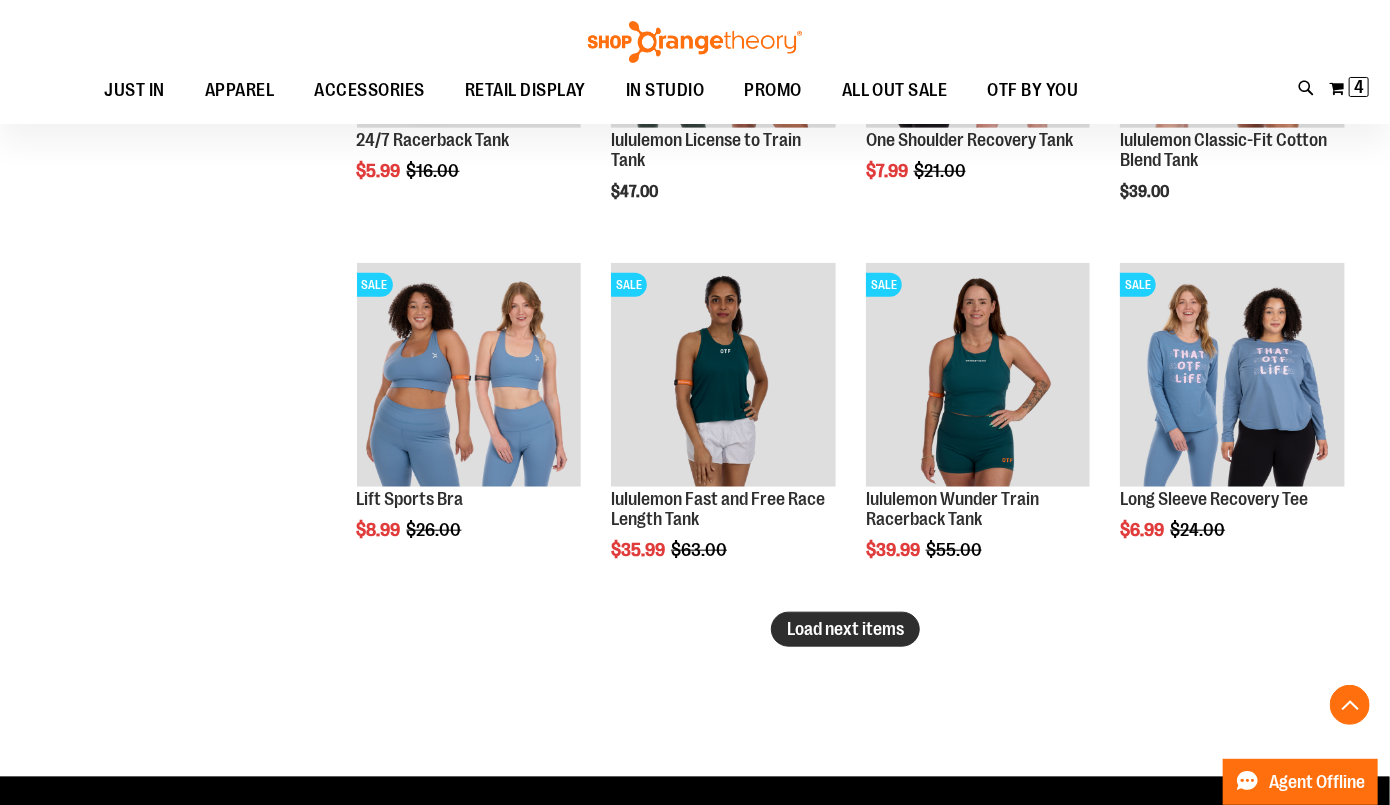 click on "Load next items" at bounding box center (845, 629) 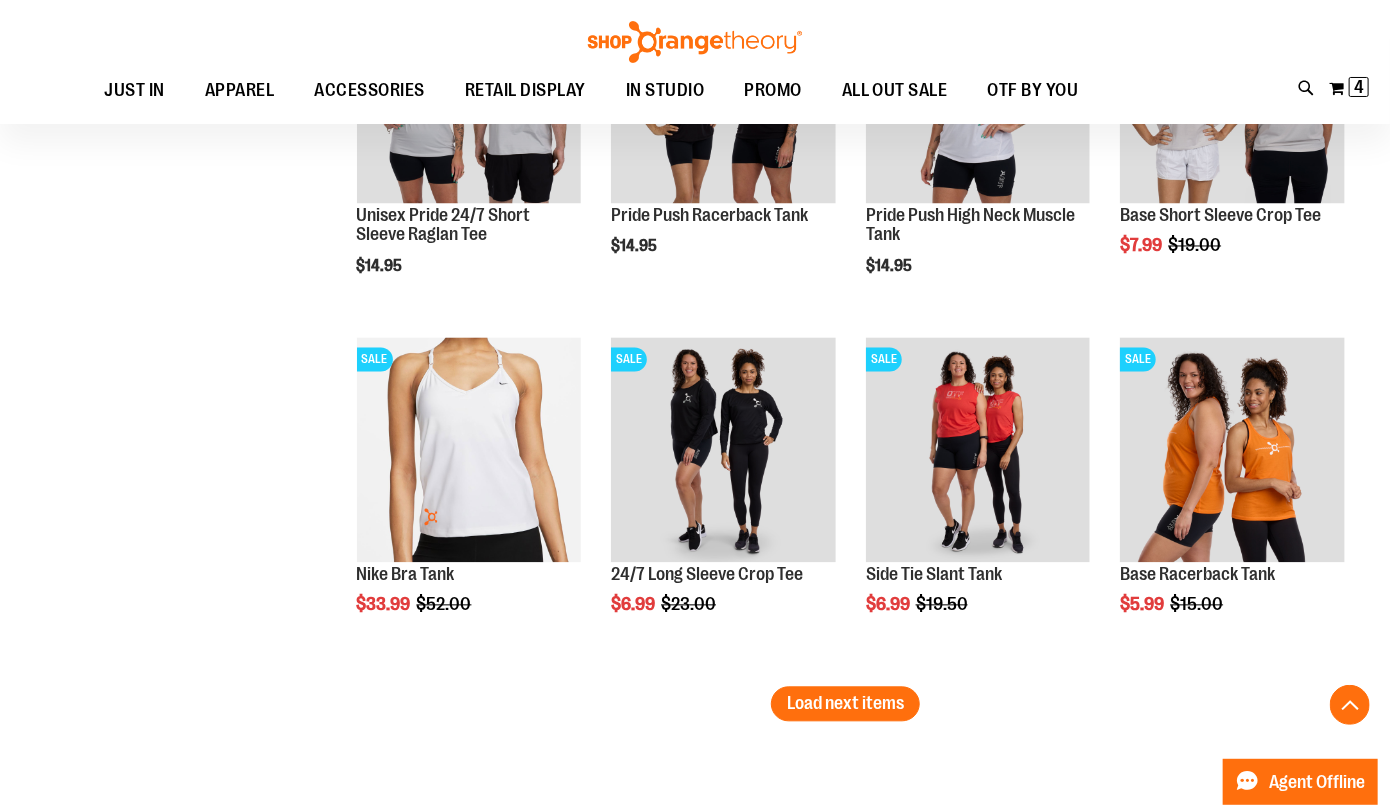scroll, scrollTop: 5096, scrollLeft: 0, axis: vertical 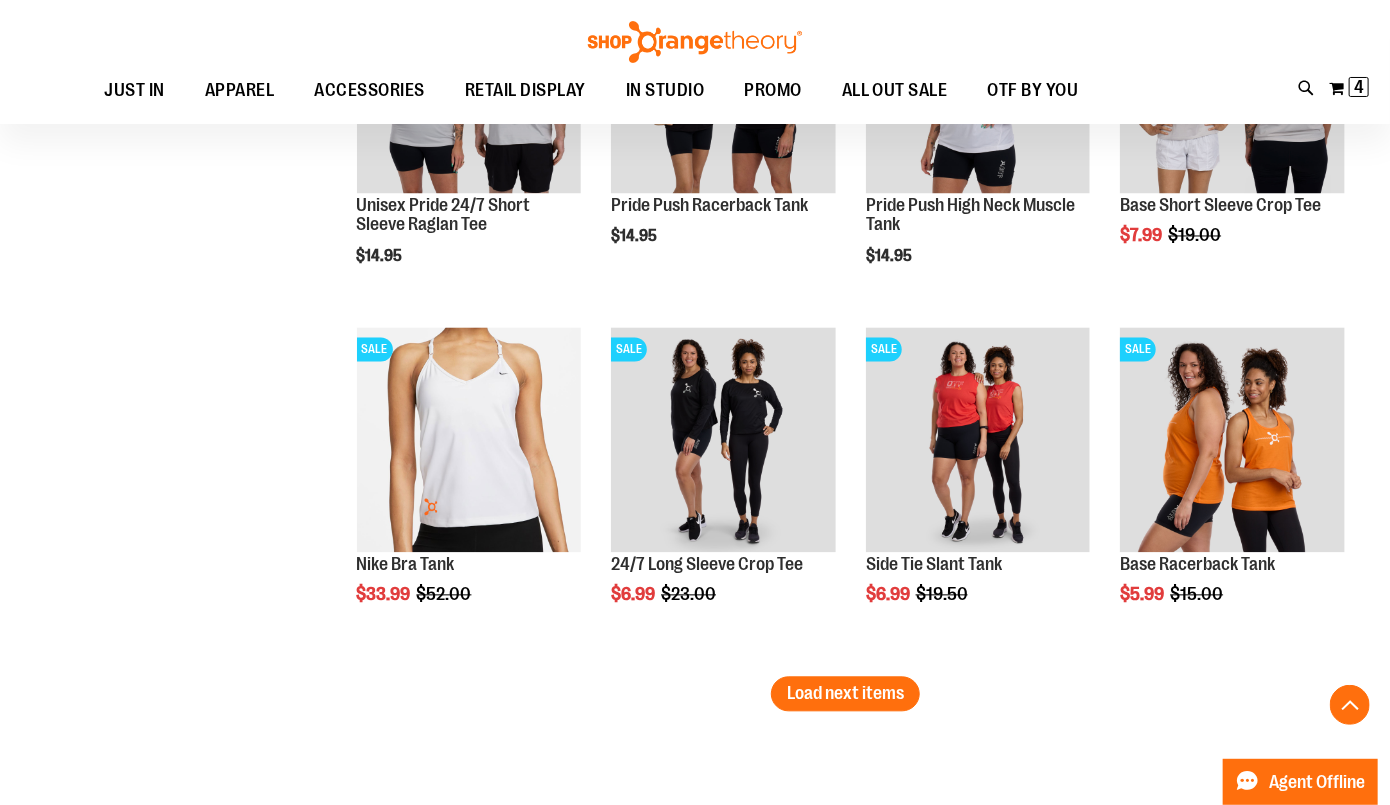 click on "Load next items" at bounding box center (845, 694) 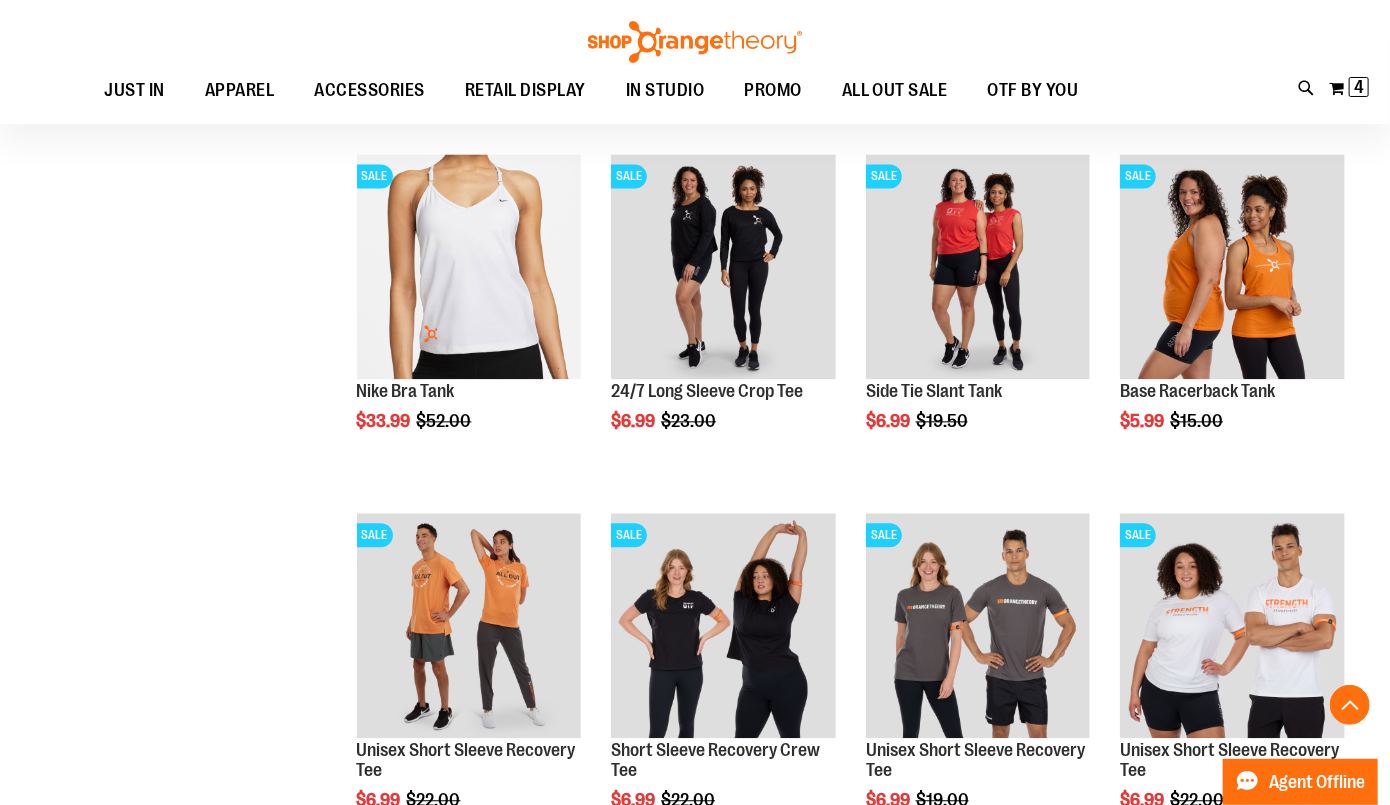 scroll, scrollTop: 5319, scrollLeft: 0, axis: vertical 